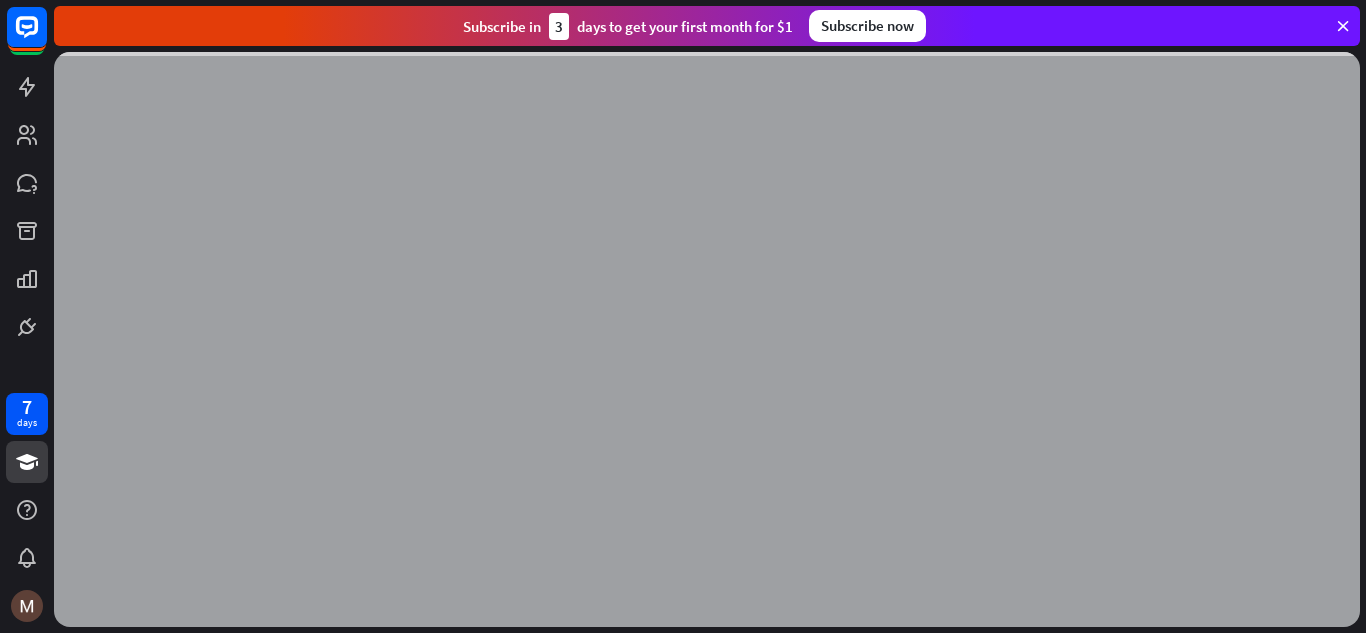 scroll, scrollTop: 0, scrollLeft: 0, axis: both 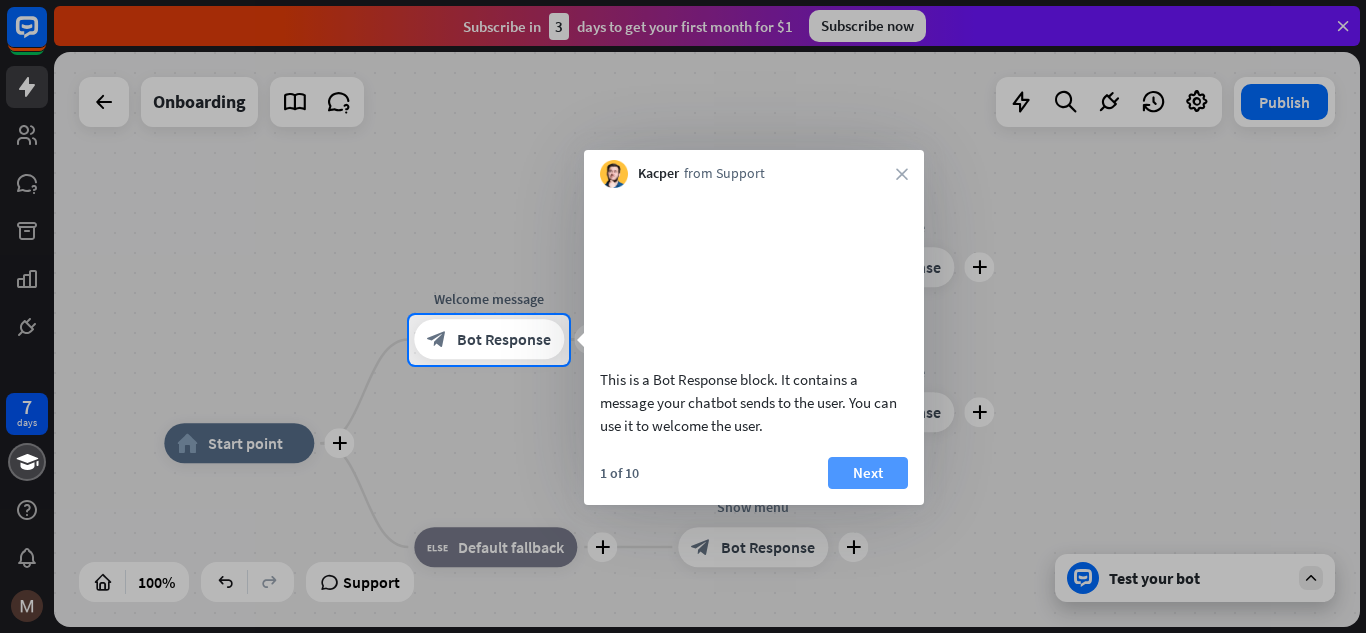 click on "Next" at bounding box center [868, 473] 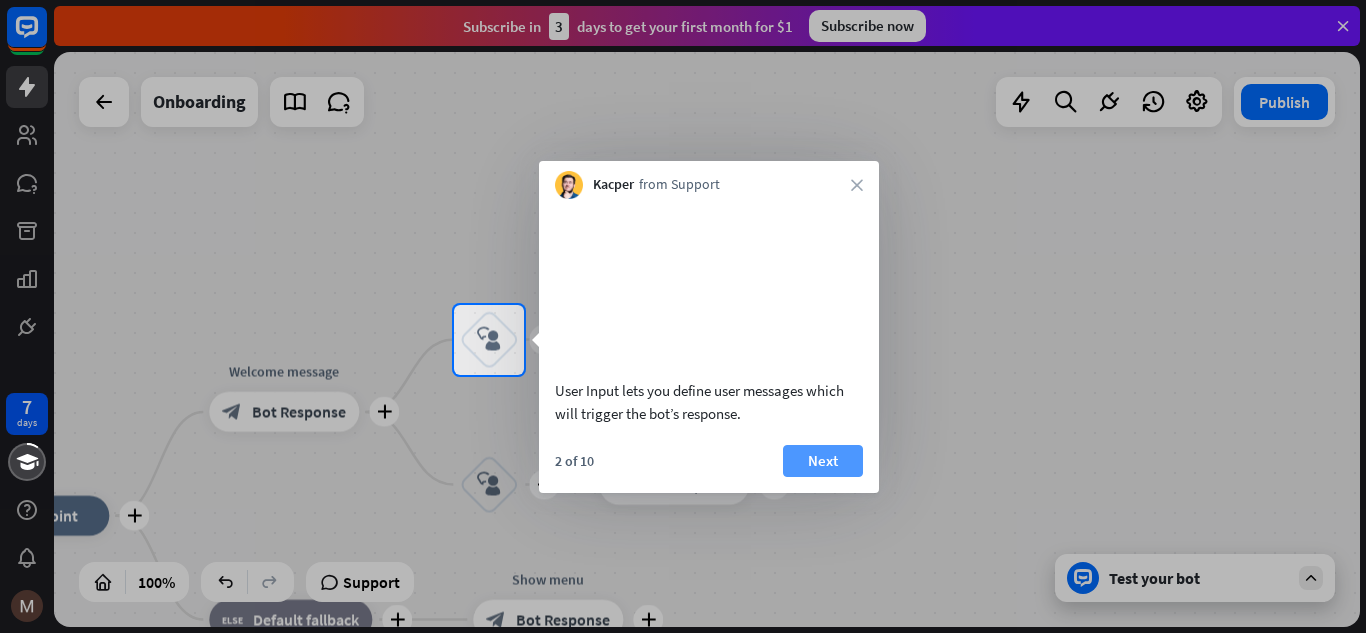 click on "Next" at bounding box center (823, 461) 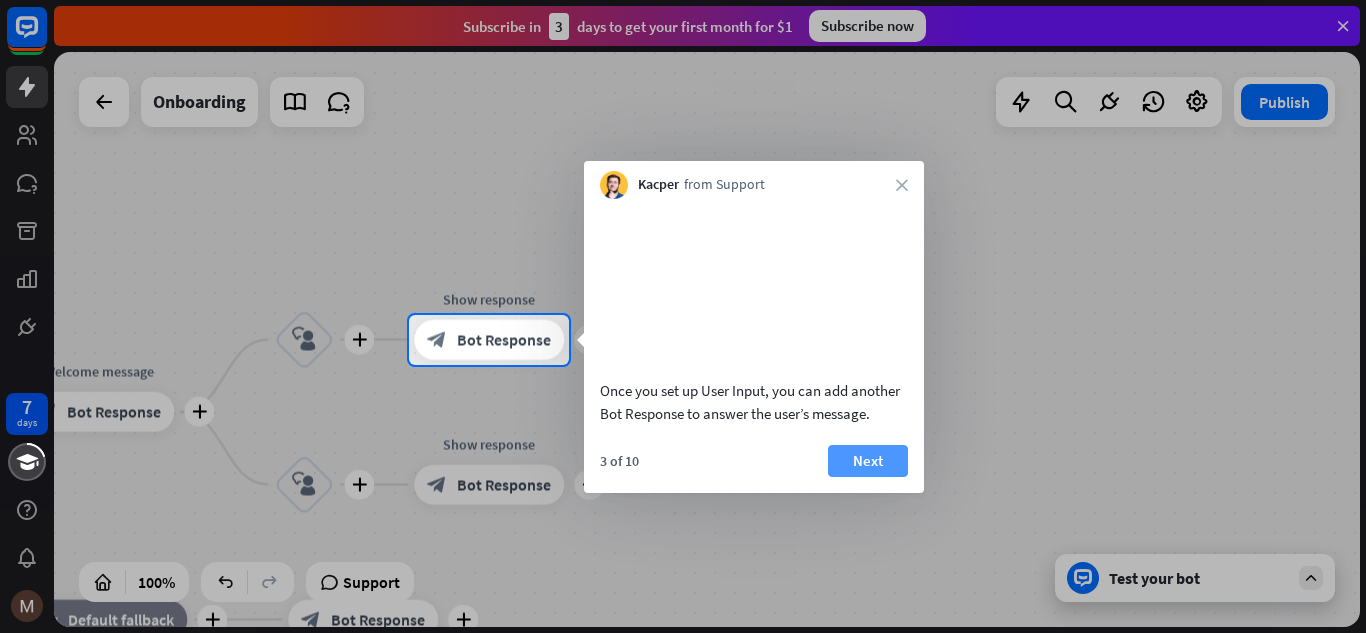 click on "Next" at bounding box center [868, 461] 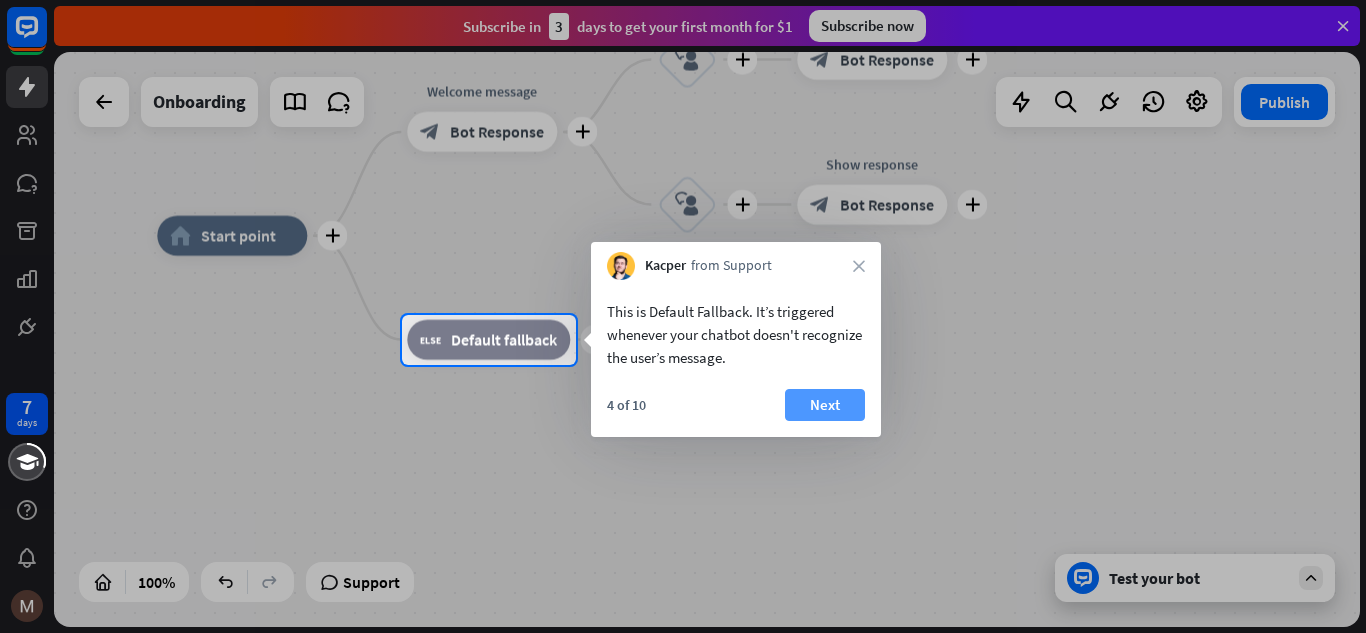 click on "Next" at bounding box center (825, 405) 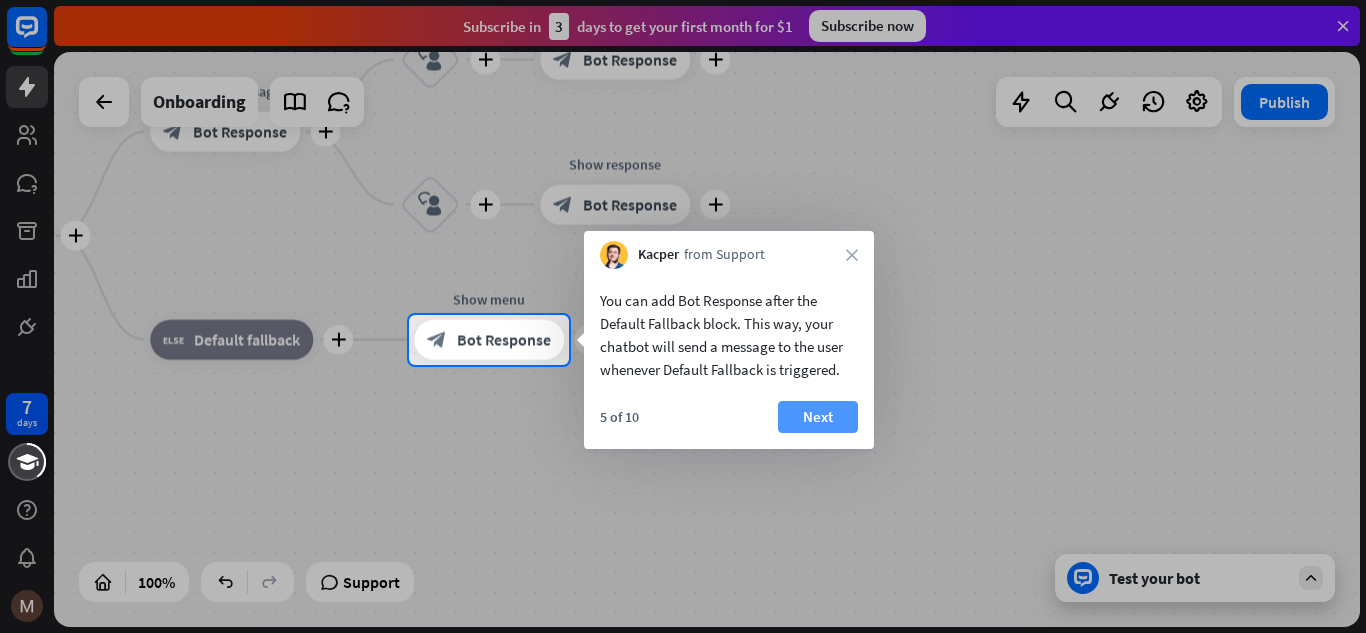 click on "Next" at bounding box center (818, 417) 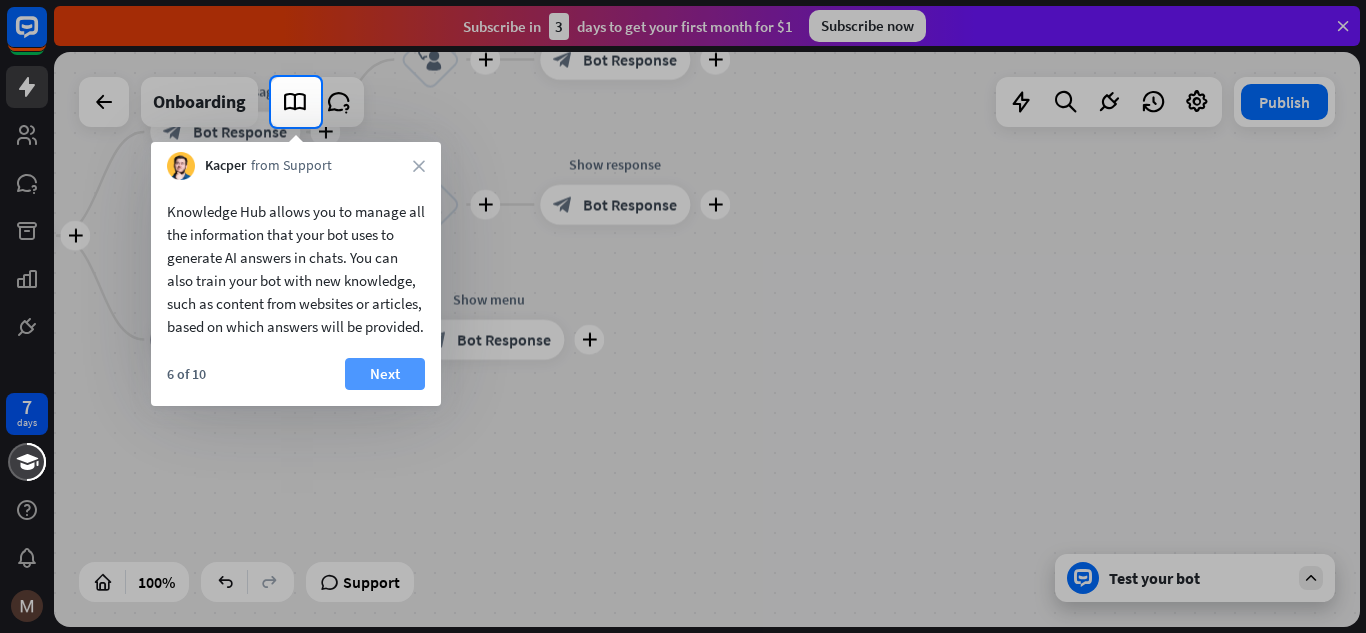 click on "Next" at bounding box center [385, 374] 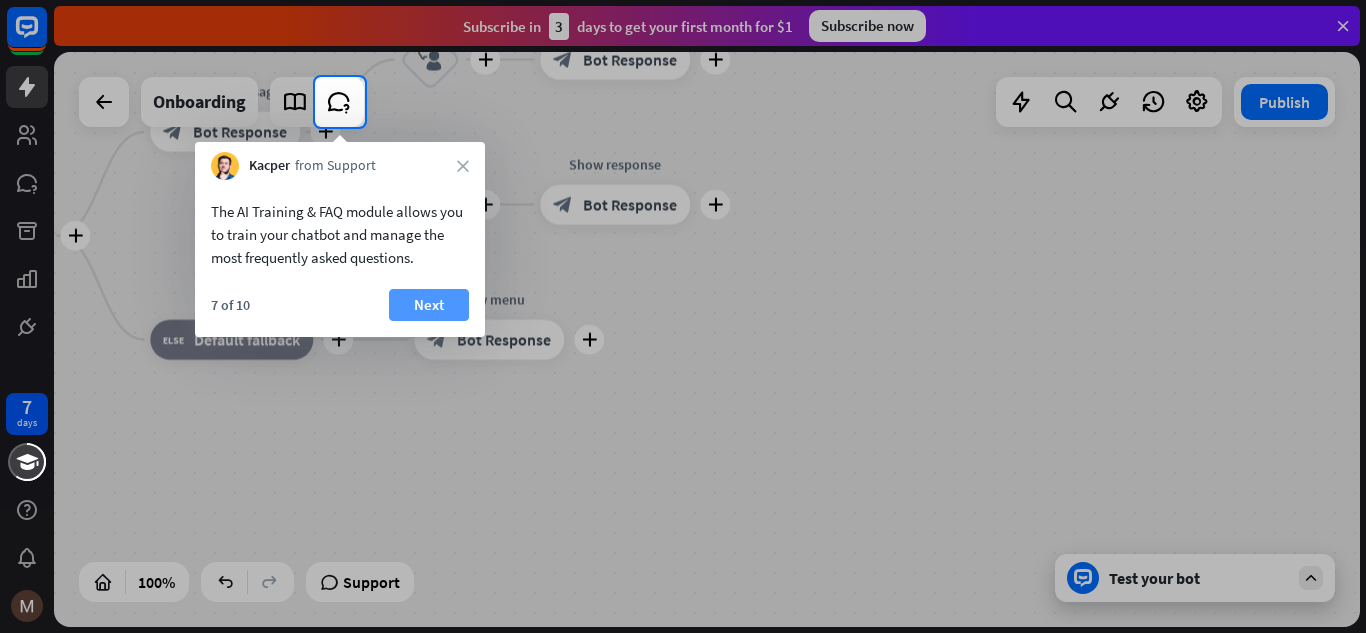 click on "Next" at bounding box center [429, 305] 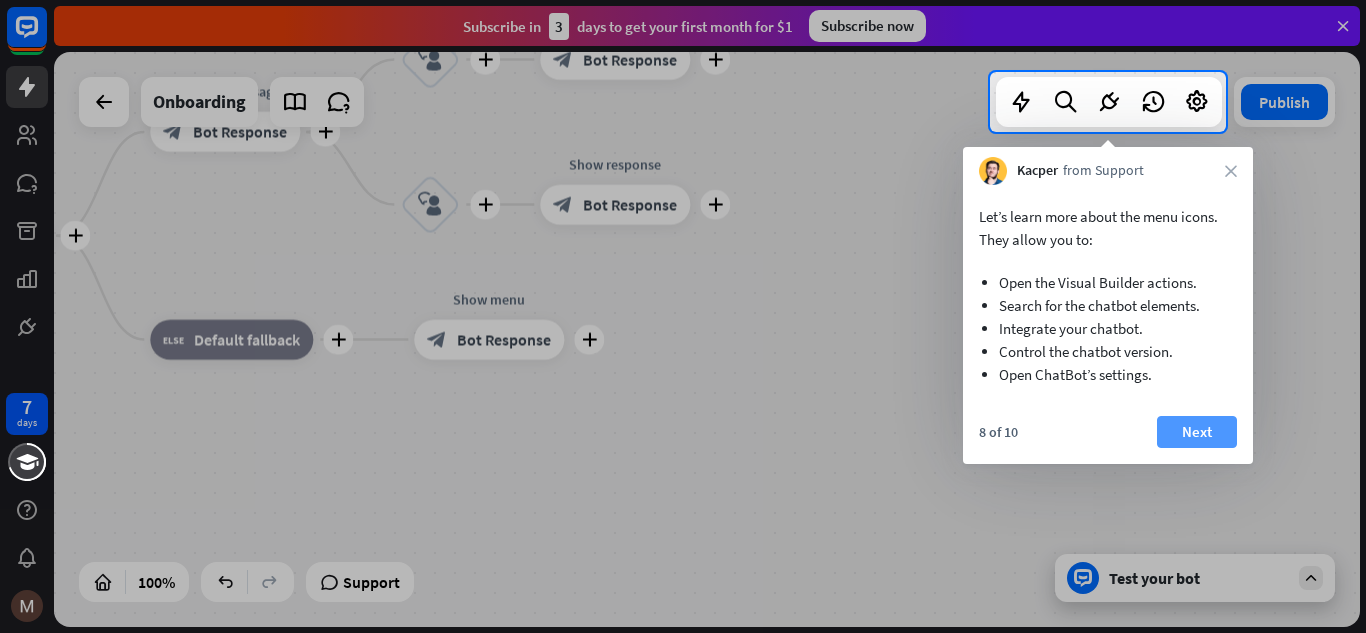 click on "Next" at bounding box center (1197, 432) 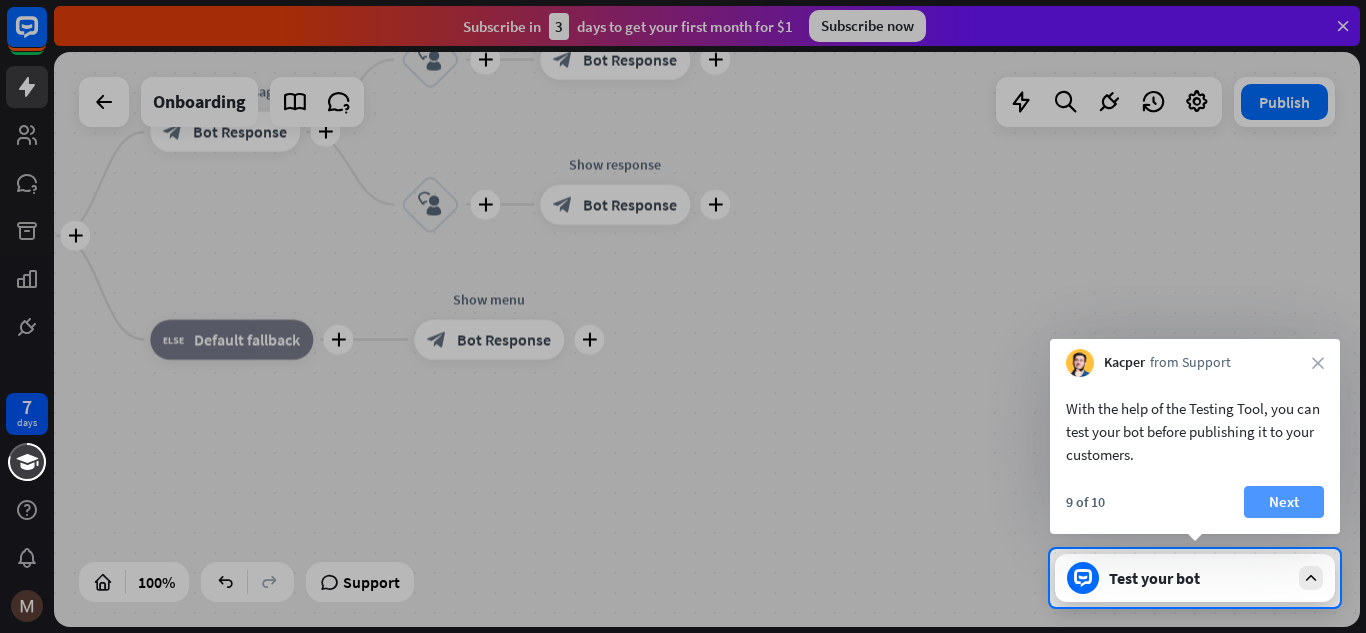 click on "Next" at bounding box center [1284, 502] 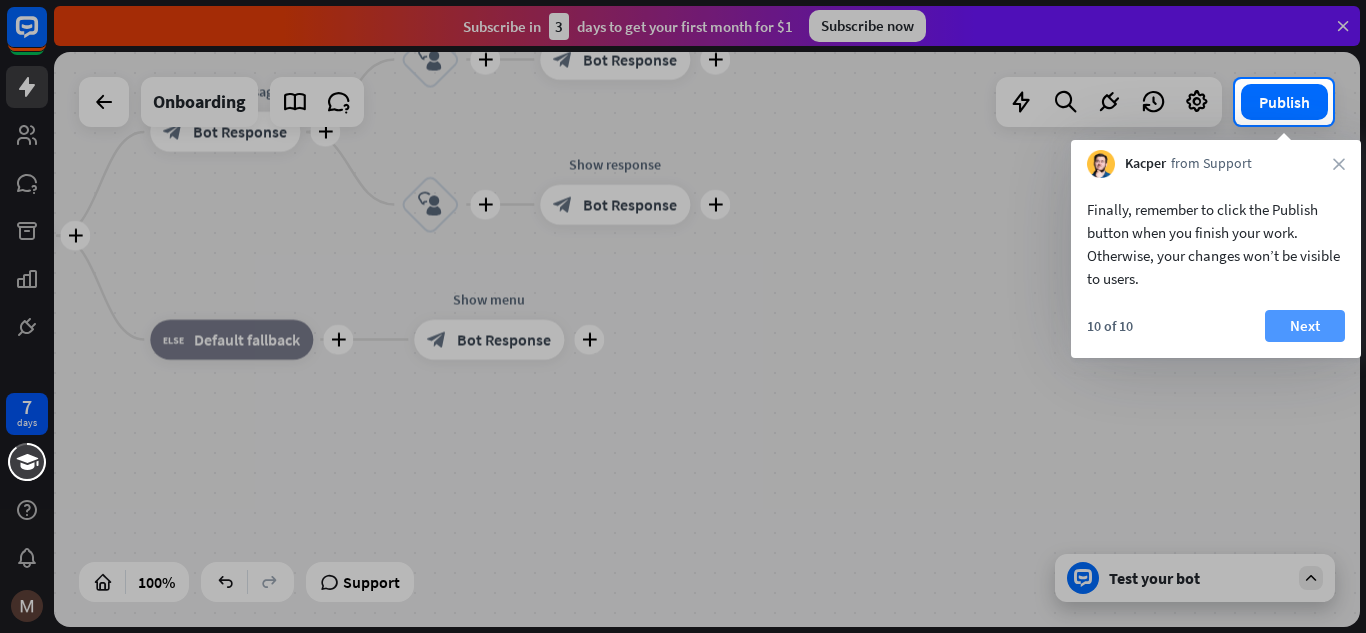 click on "Next" at bounding box center (1305, 326) 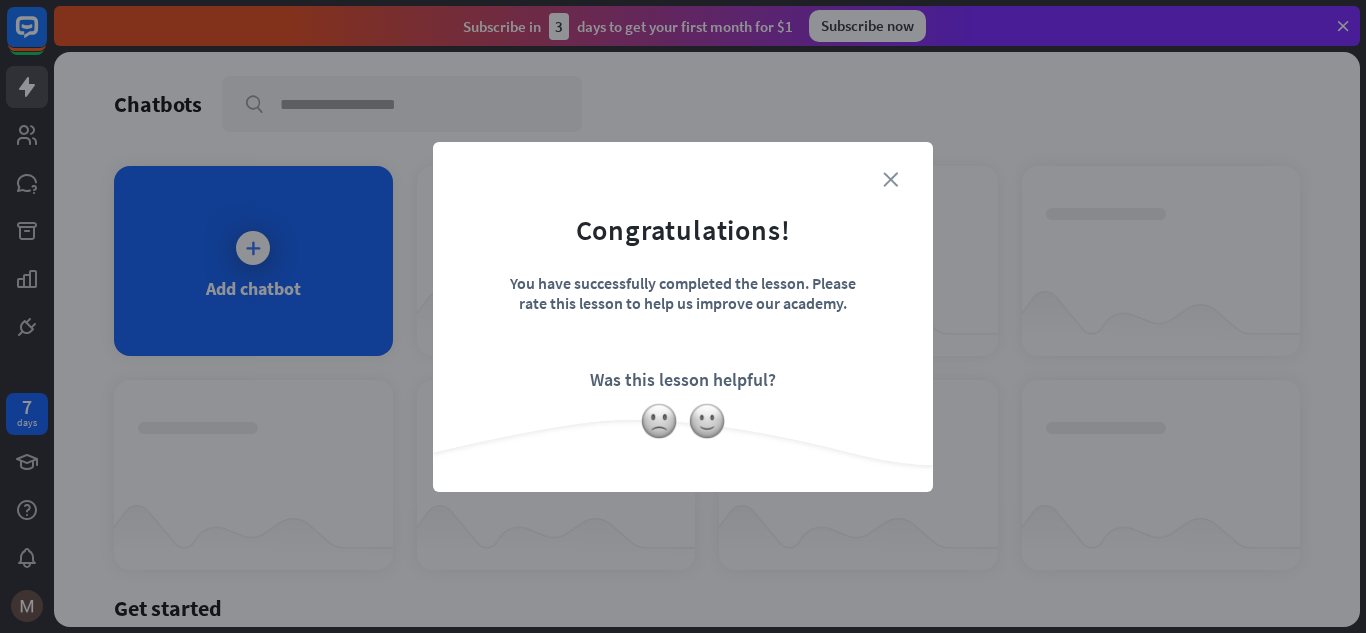click on "close" at bounding box center [890, 179] 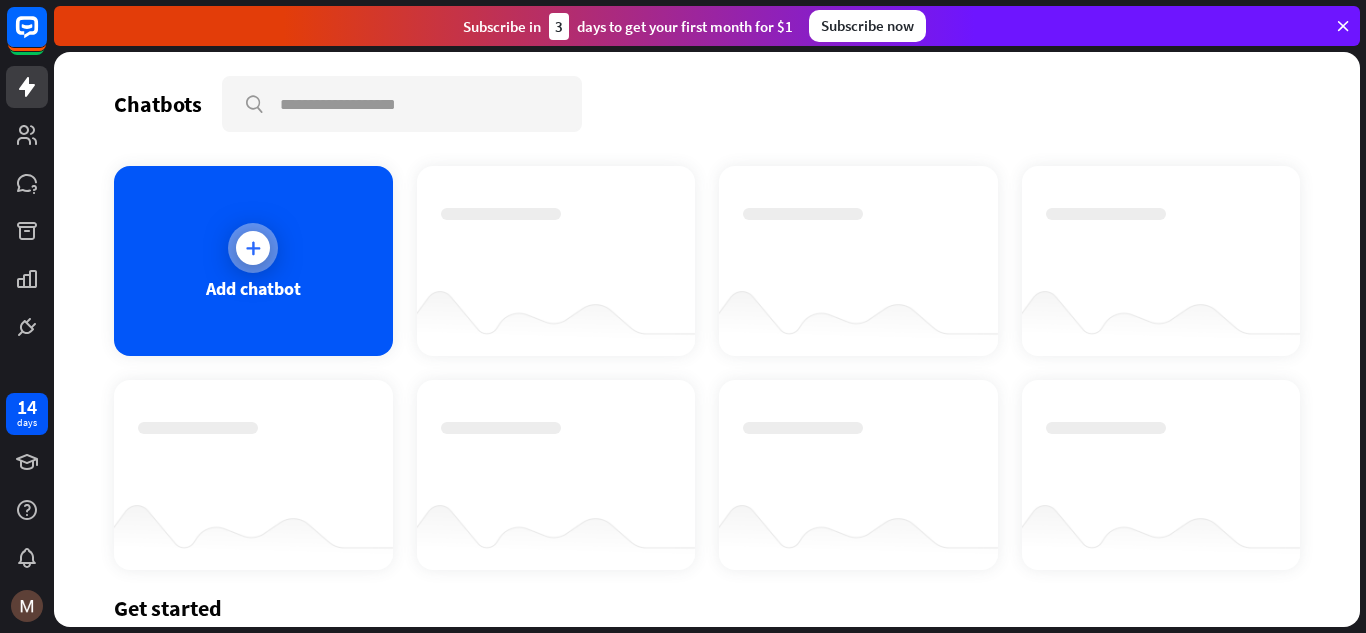 click on "Add chatbot" at bounding box center (253, 261) 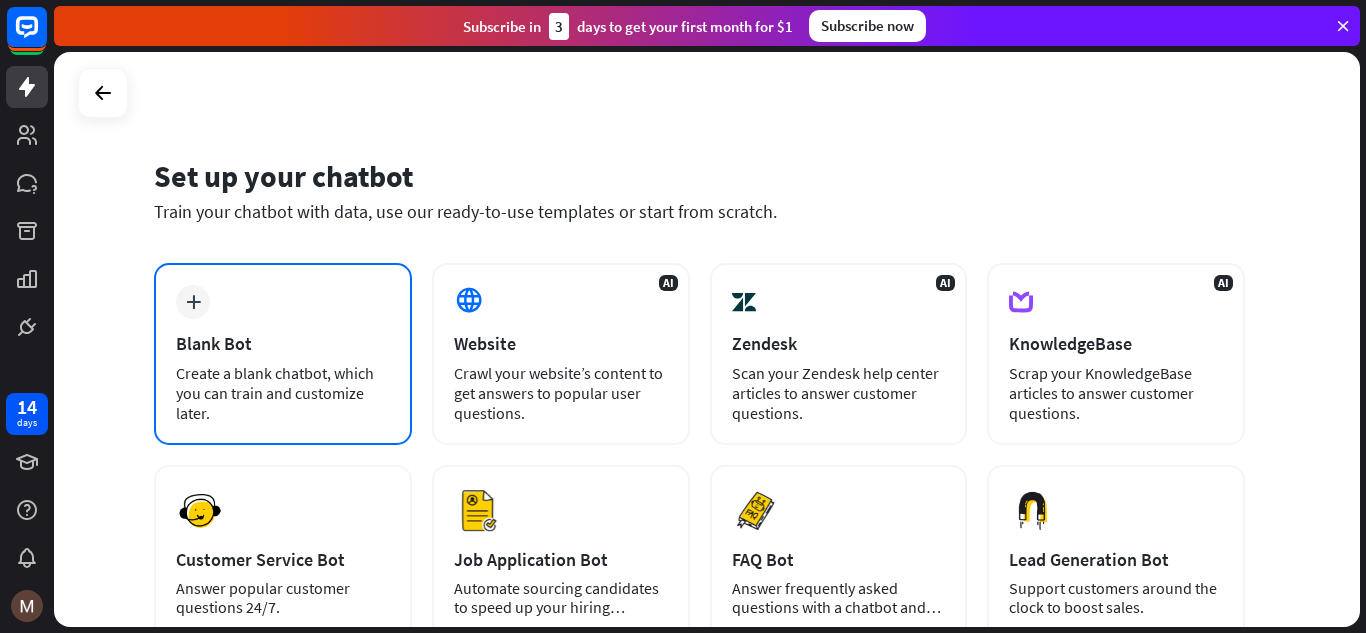 click on "plus   Blank Bot
Create a blank chatbot, which you can train and
customize later." at bounding box center (283, 354) 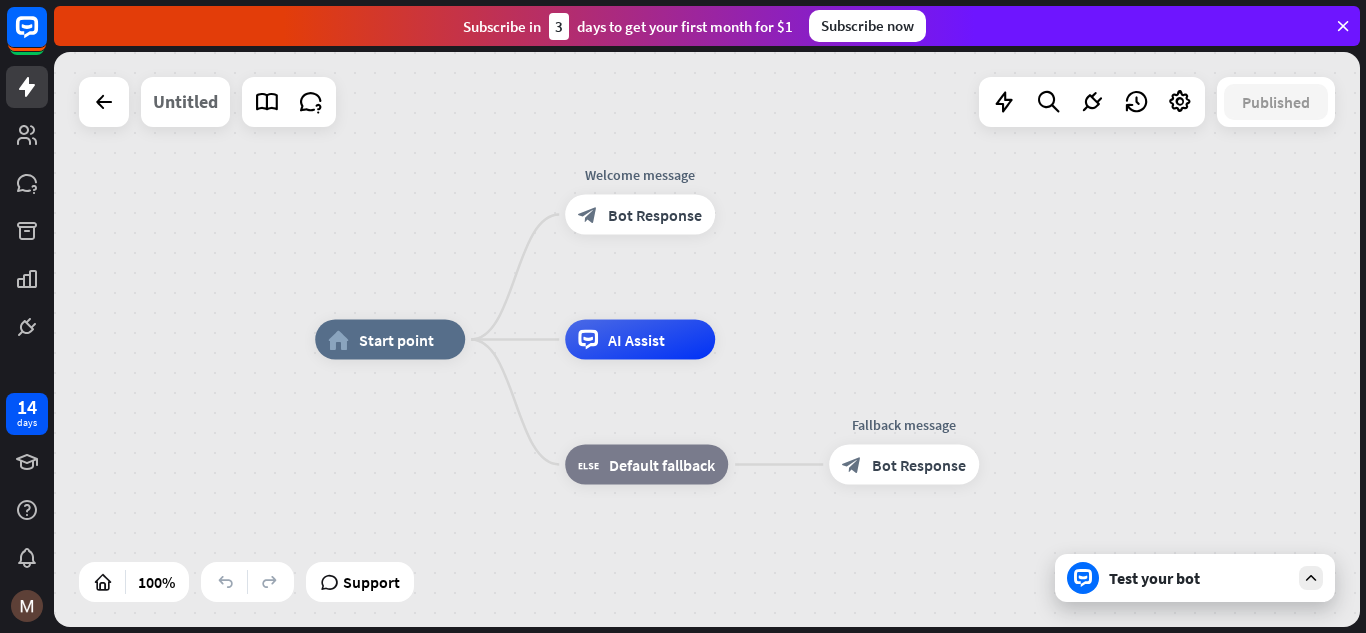 click on "Untitled" at bounding box center (185, 102) 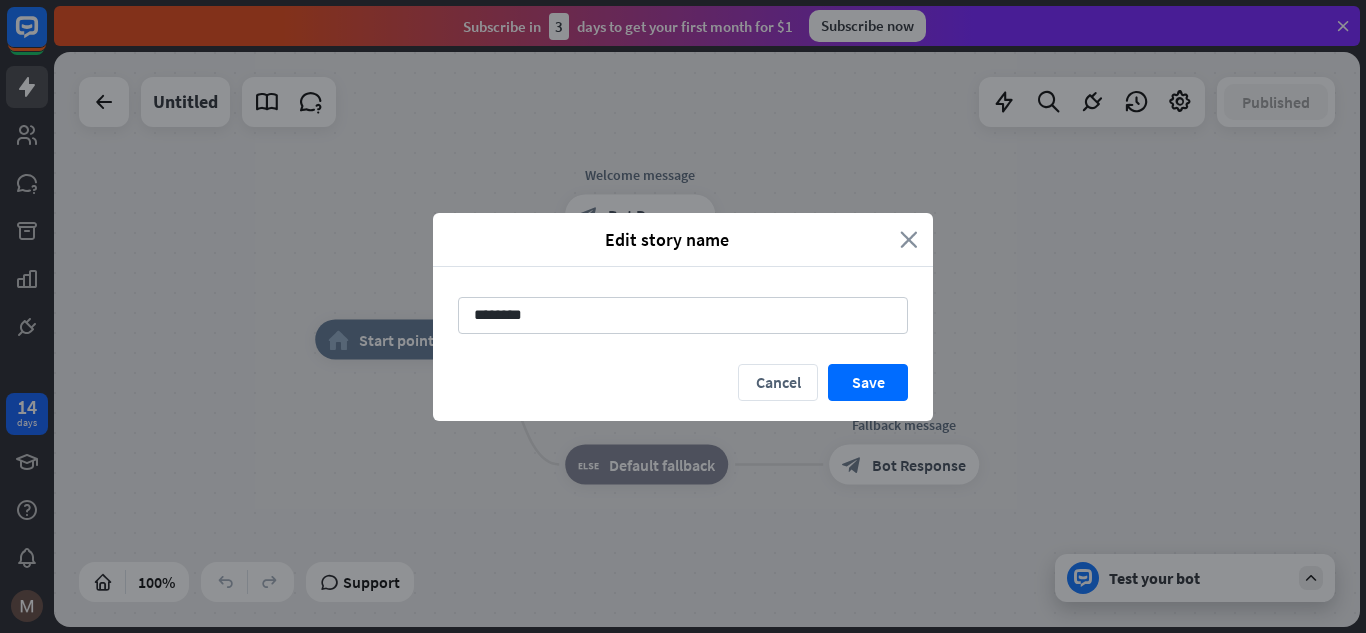 click on "close" at bounding box center (909, 239) 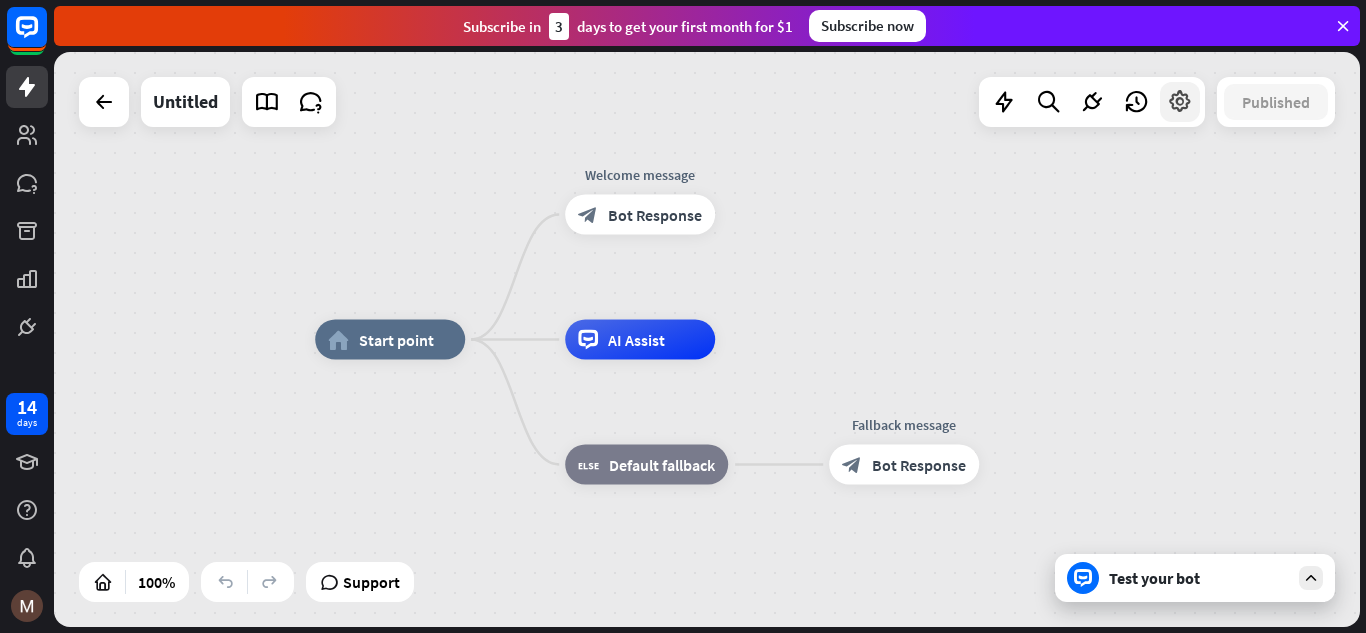 click at bounding box center (1180, 102) 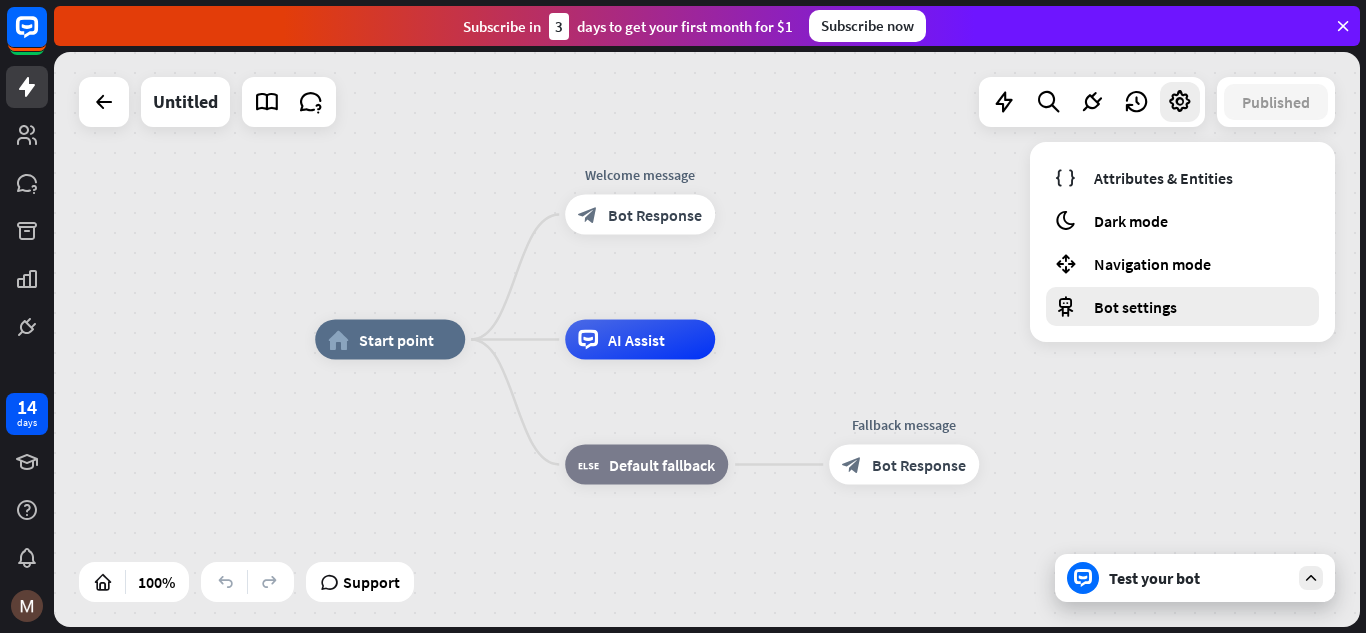 click on "Bot settings" at bounding box center [1135, 307] 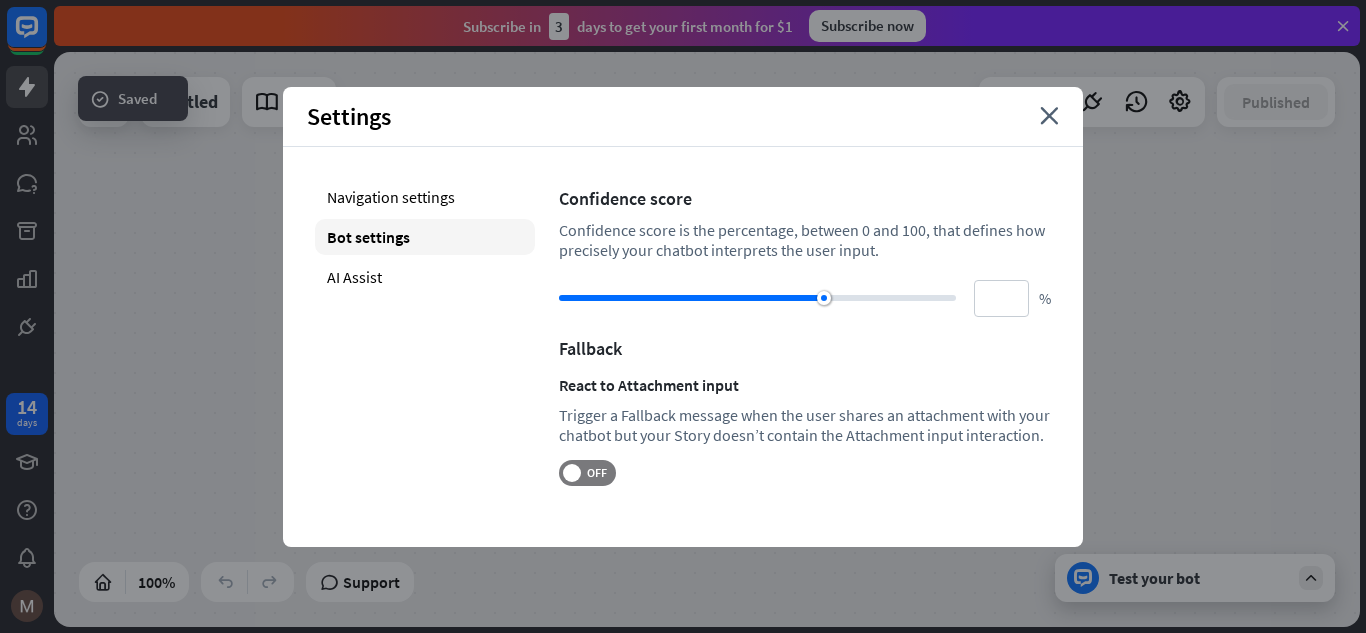 click on "Settings
close" at bounding box center [683, 117] 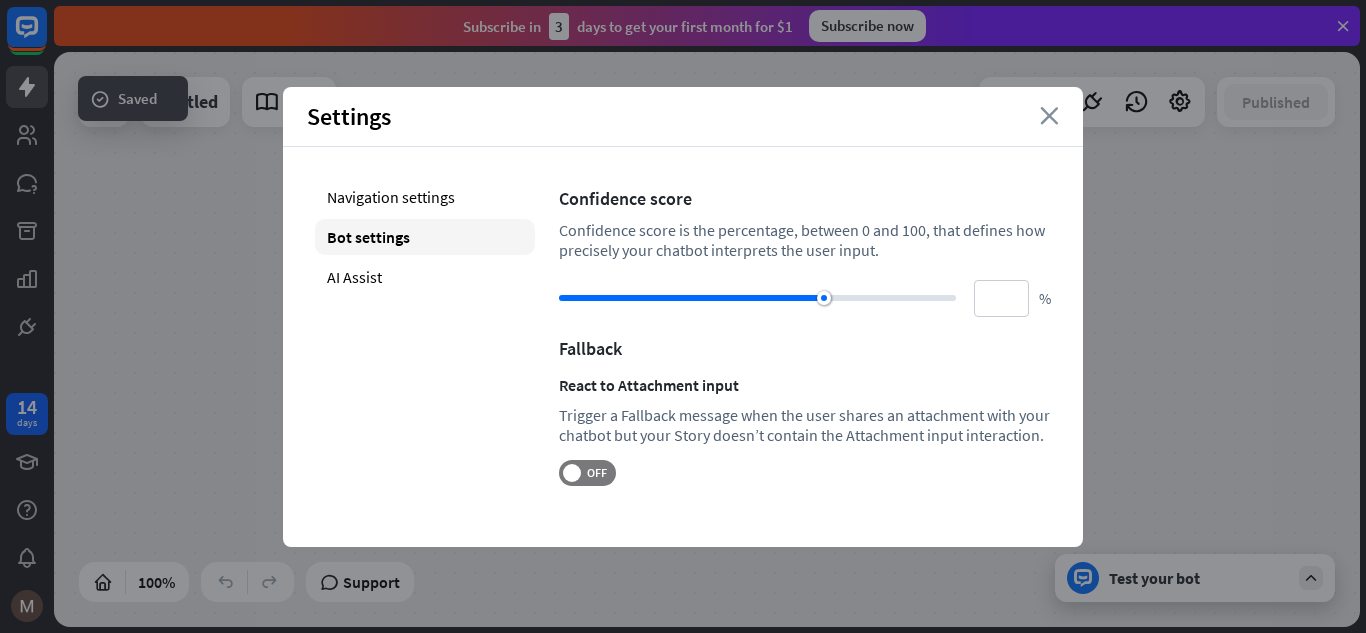 click on "close" at bounding box center (1049, 116) 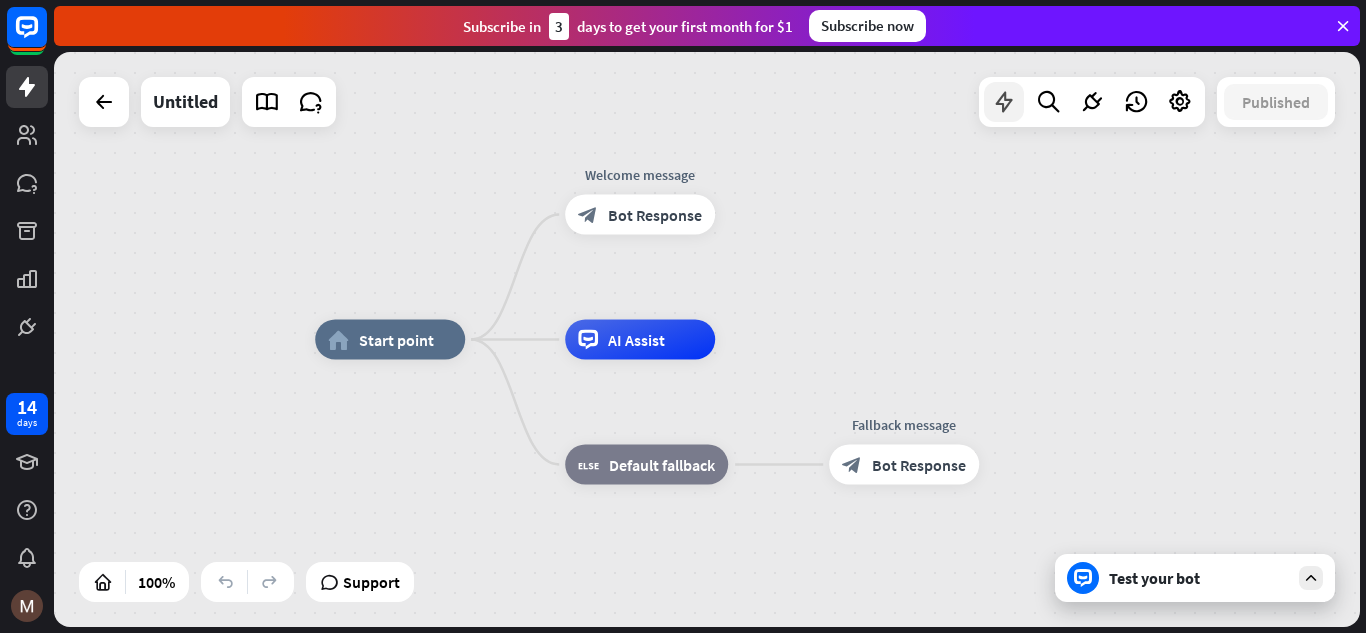 click at bounding box center [1004, 102] 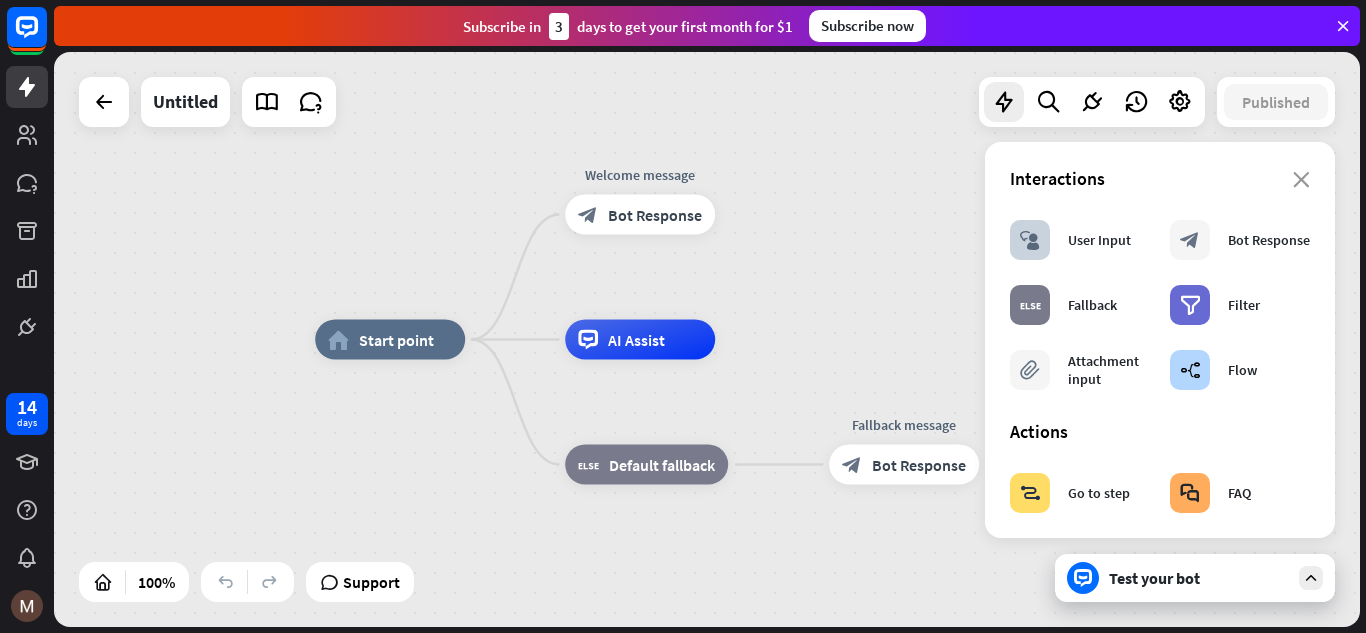 click on "home_2   Start point                 Welcome message   block_bot_response   Bot Response                     AI Assist                   block_fallback   Default fallback                 Fallback message   block_bot_response   Bot Response" at bounding box center [968, 627] 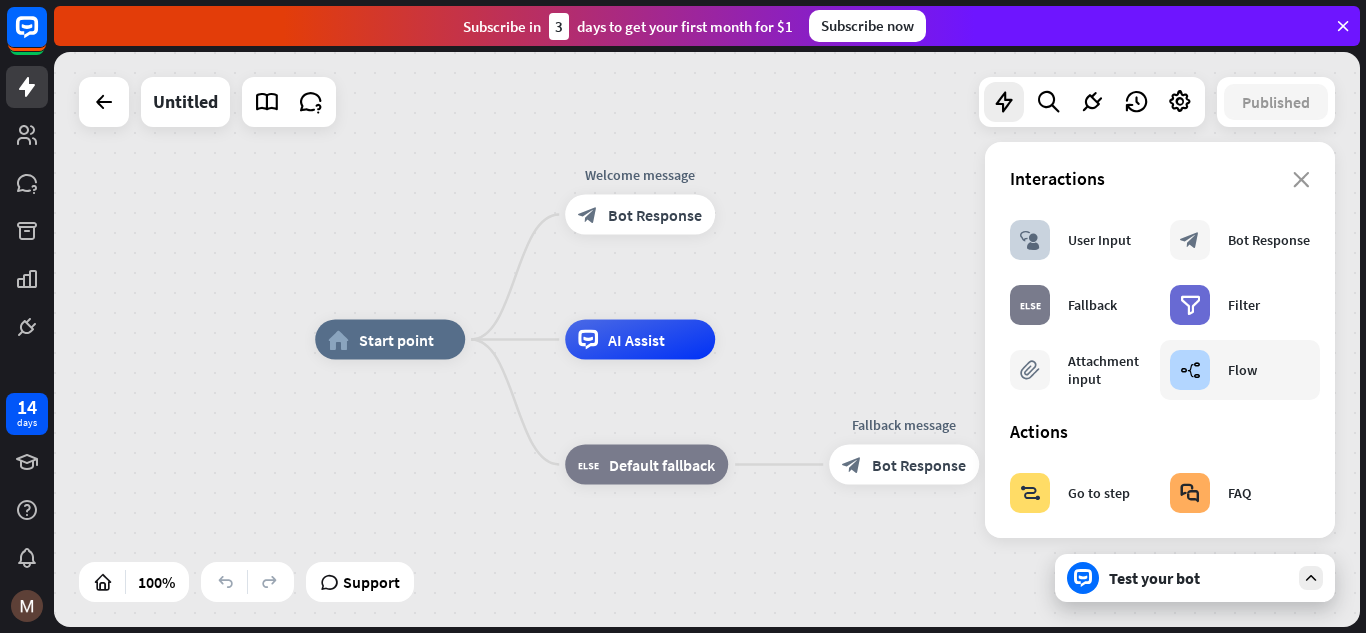 click on "builder_tree" at bounding box center [1190, 370] 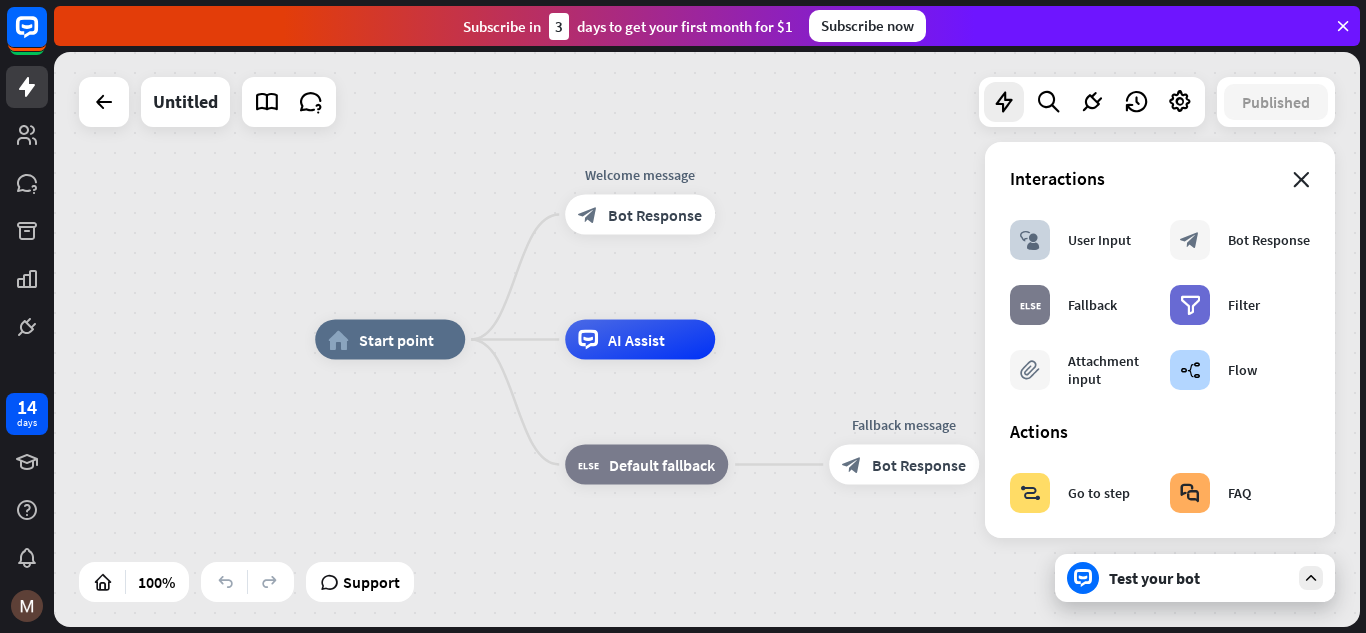 click on "close" at bounding box center [1301, 180] 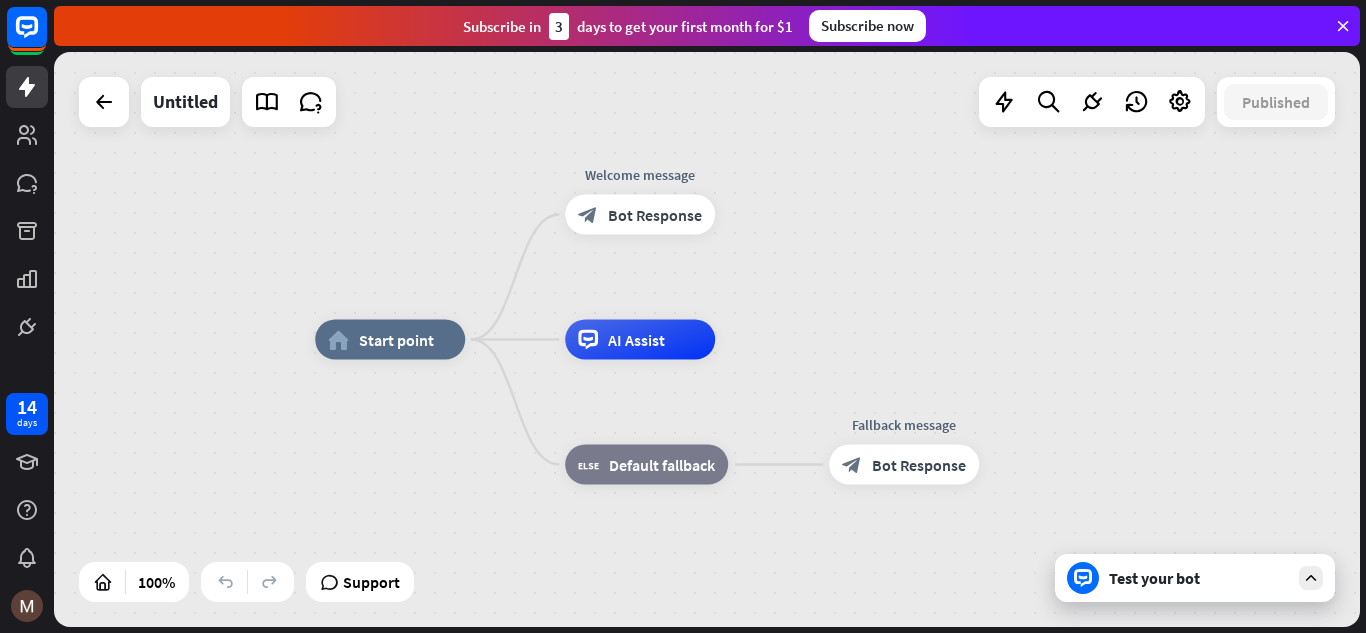 click on "Test your bot" at bounding box center [1195, 578] 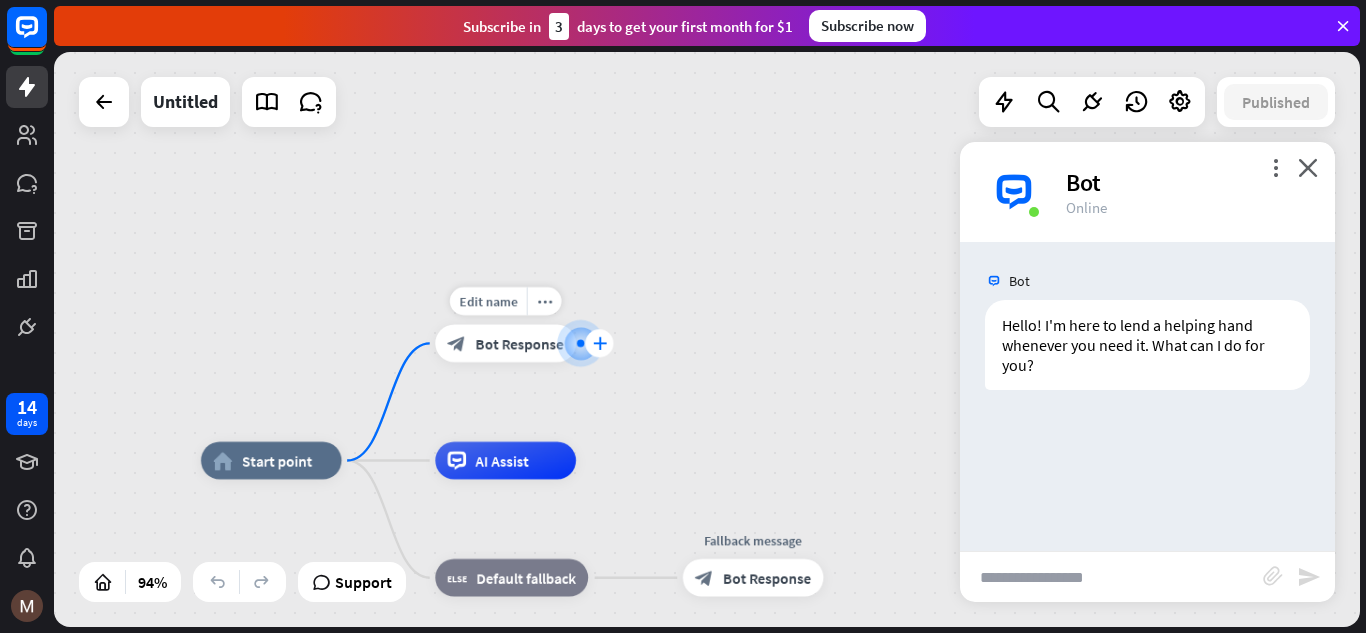 click on "plus" at bounding box center (599, 343) 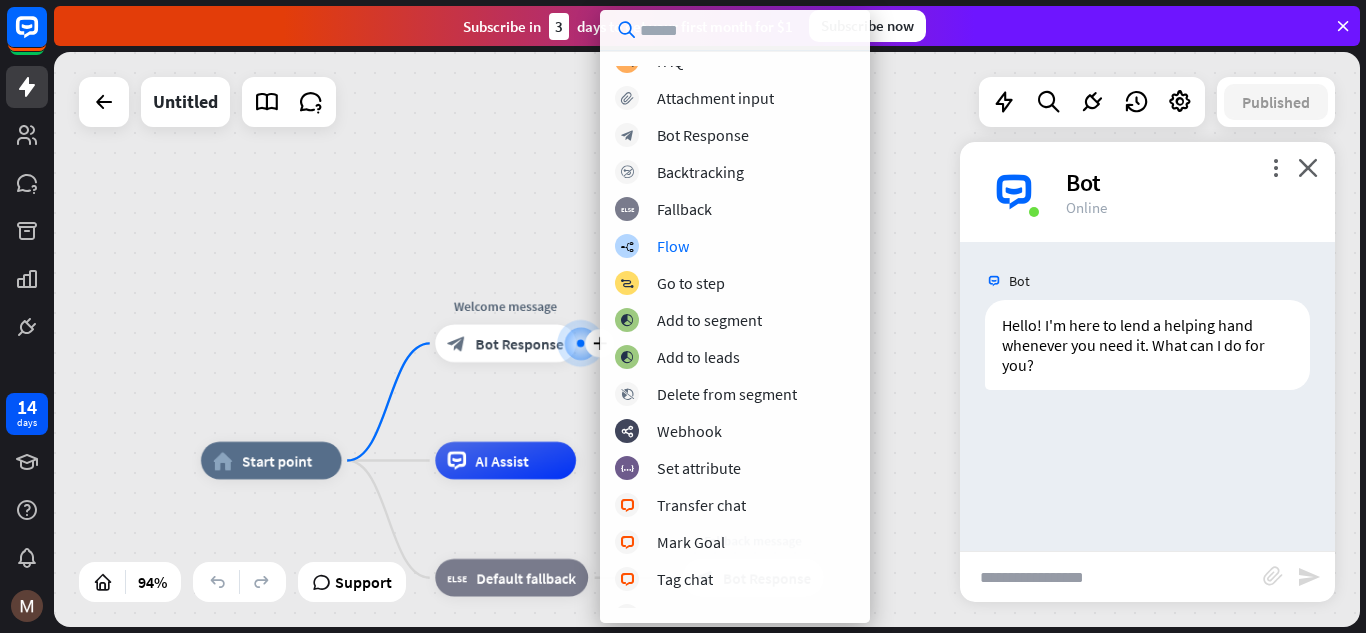 scroll, scrollTop: 0, scrollLeft: 0, axis: both 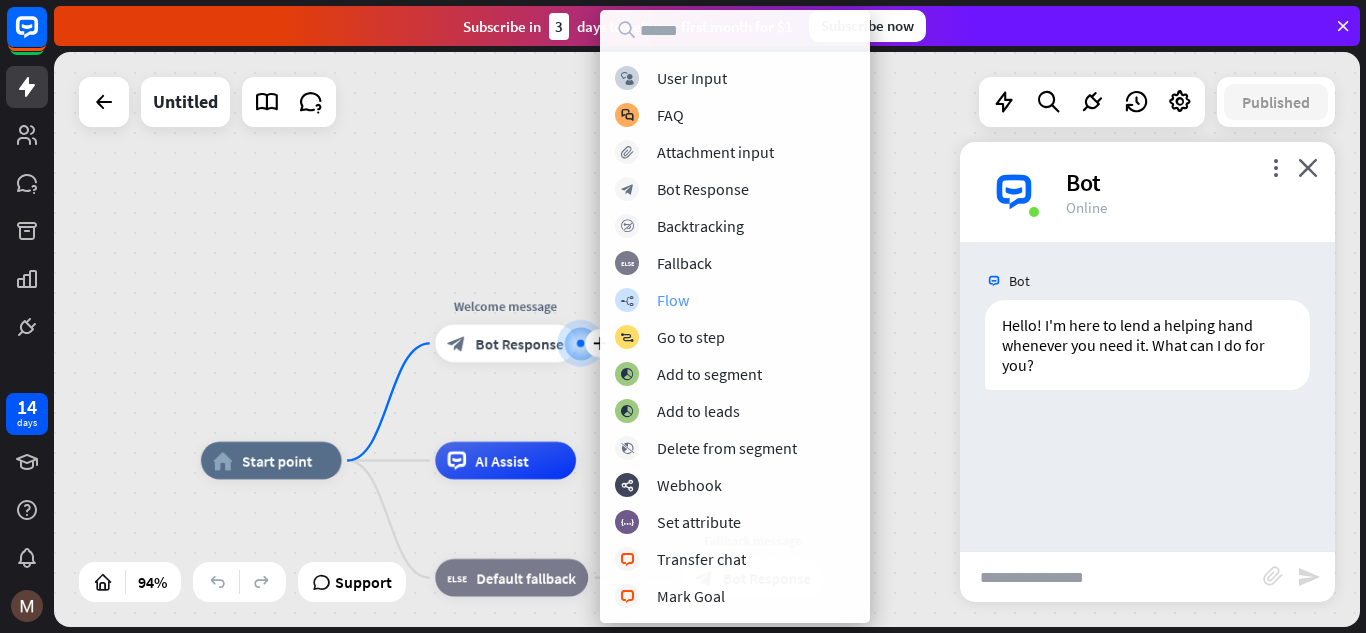 click on "builder_tree
Flow" at bounding box center (735, 300) 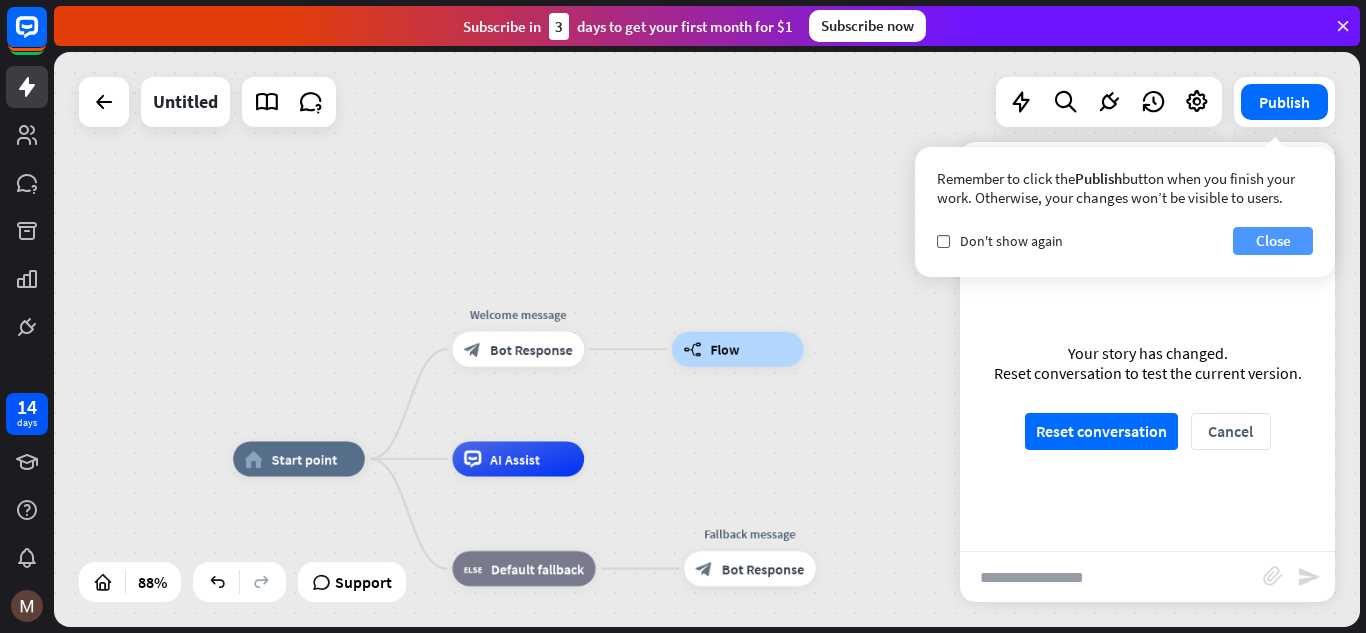click on "Close" at bounding box center [1273, 241] 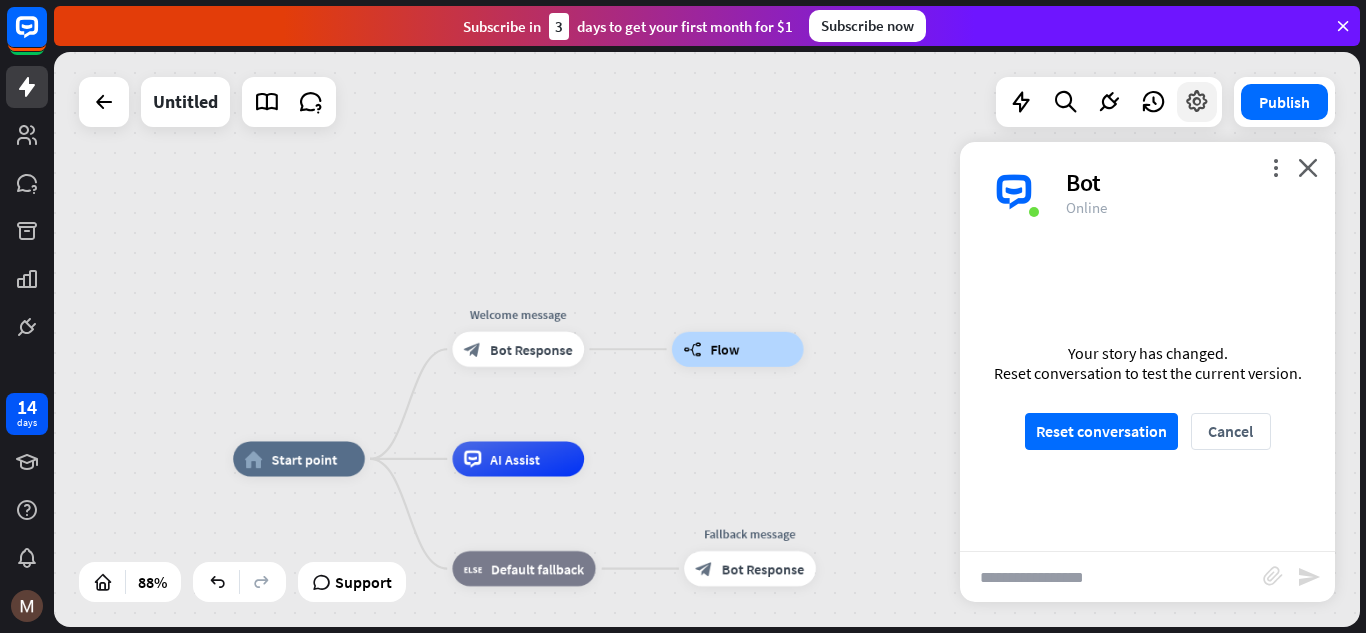 click at bounding box center (1197, 102) 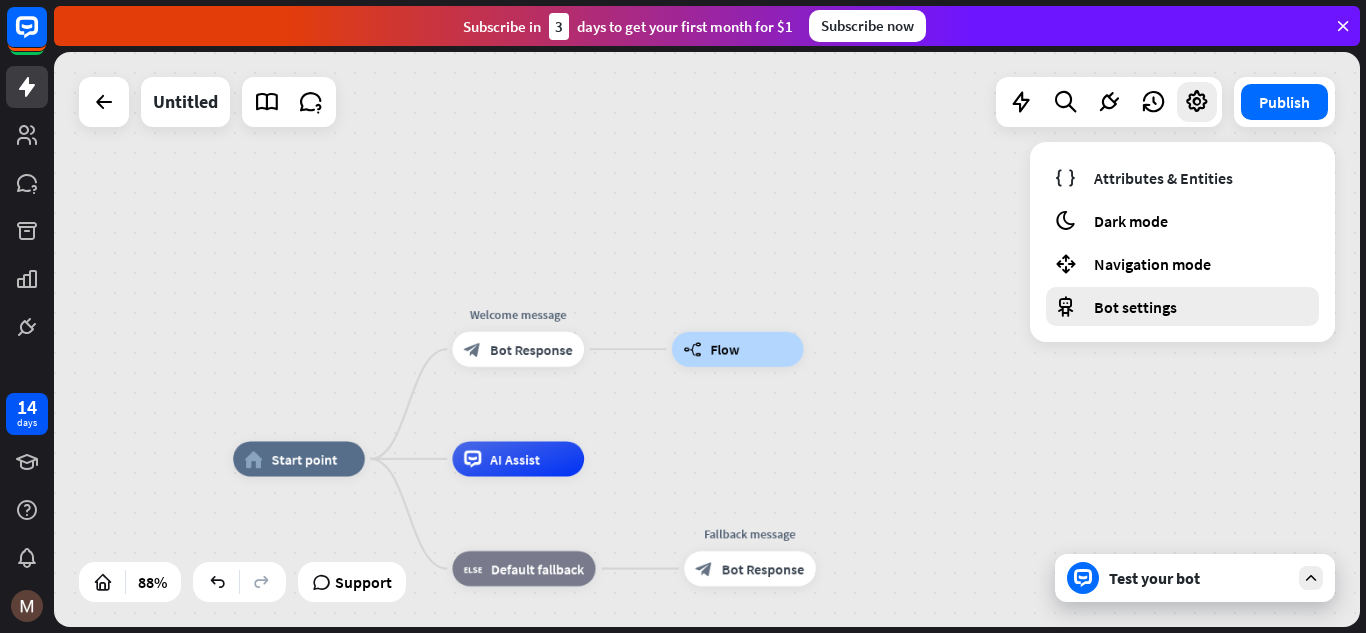 click on "Bot settings" at bounding box center (1135, 307) 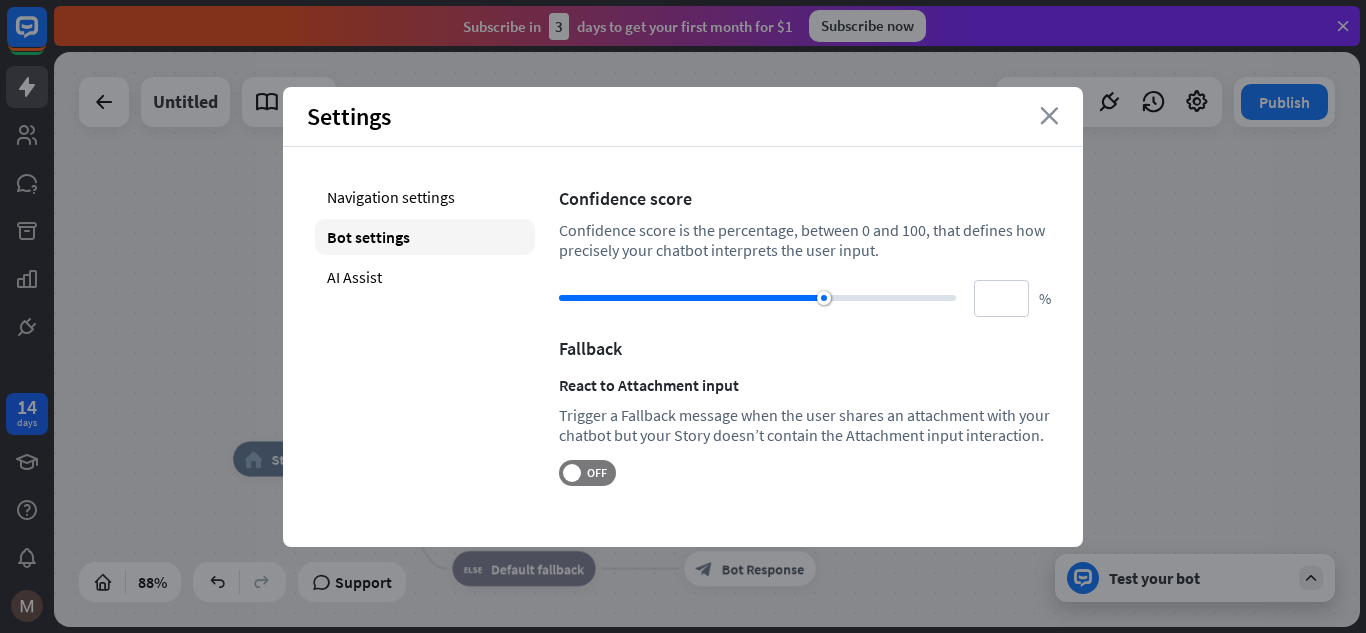 click on "close" at bounding box center (1049, 116) 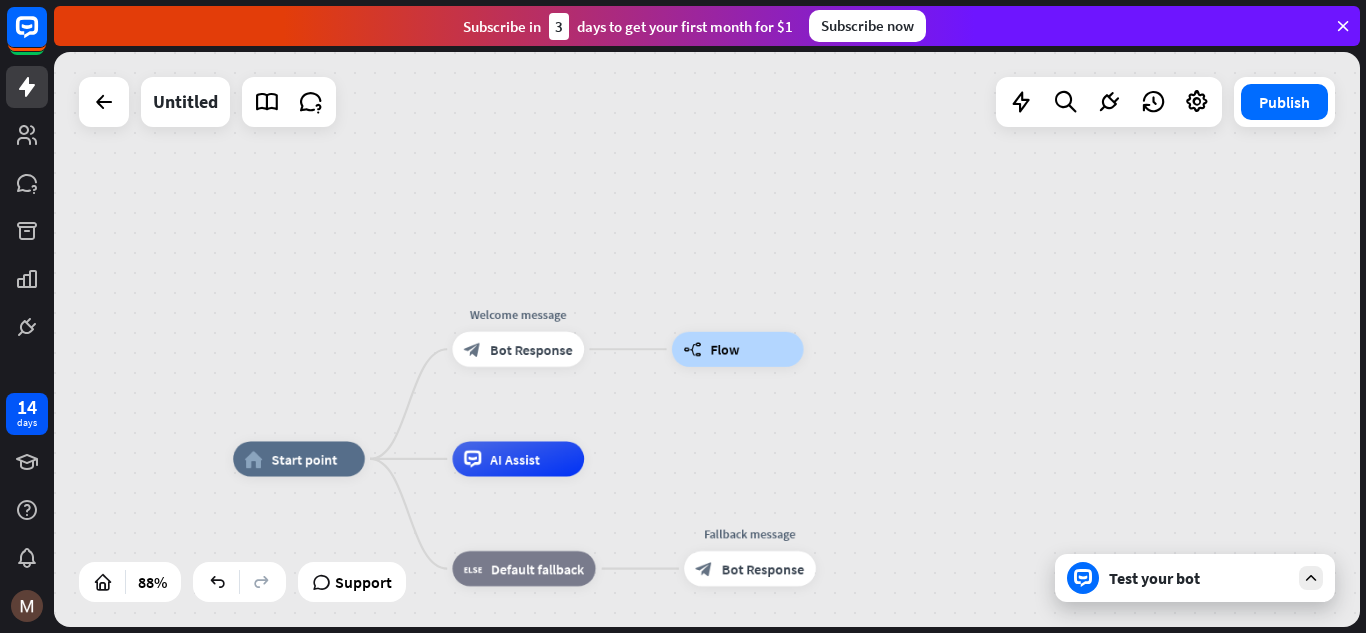 click at bounding box center (1343, 26) 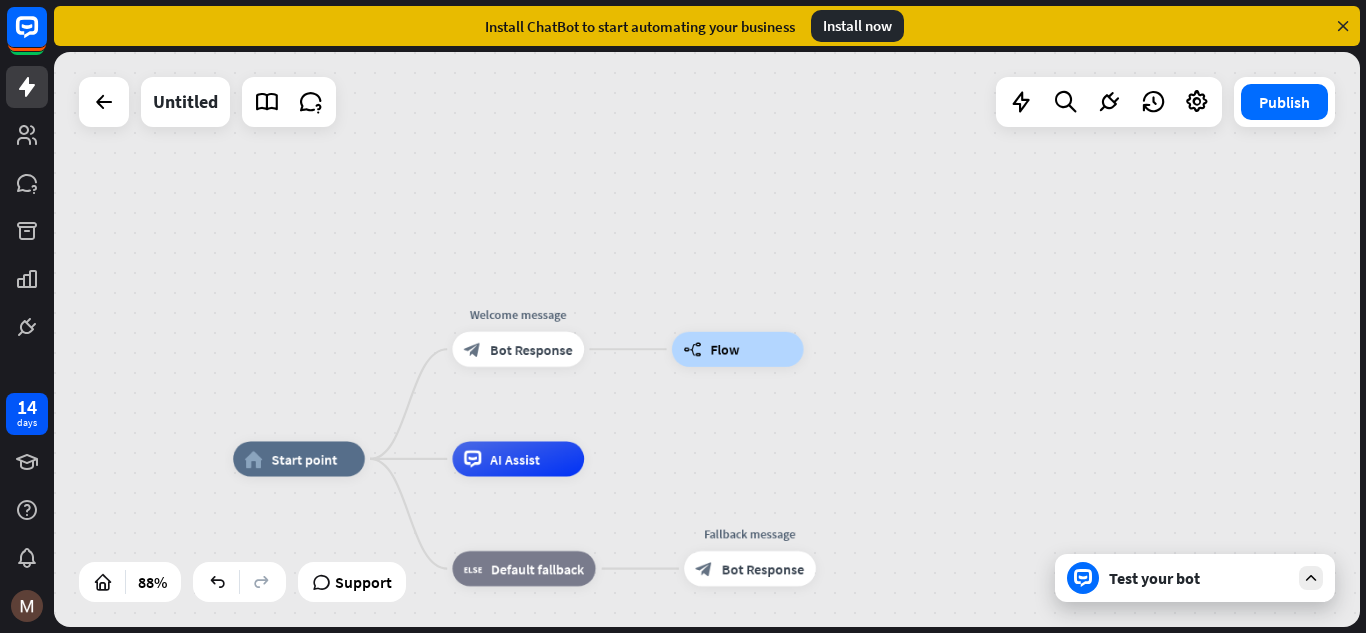 click at bounding box center [1343, 26] 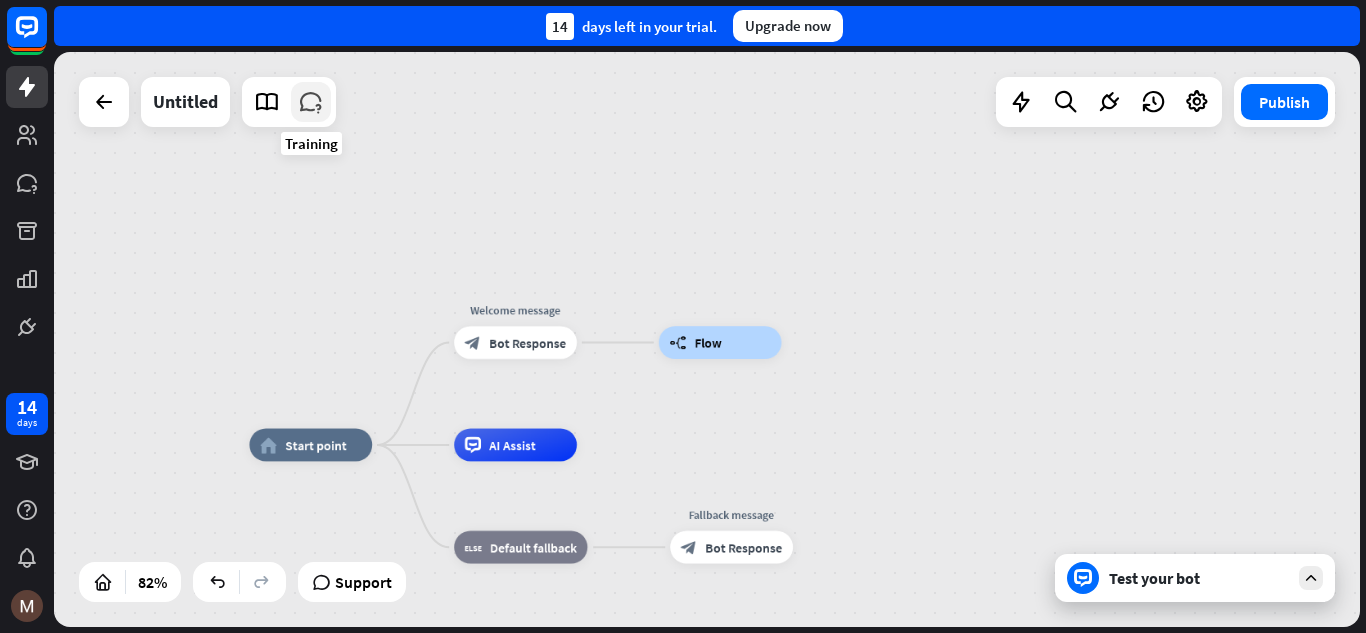 click at bounding box center (311, 102) 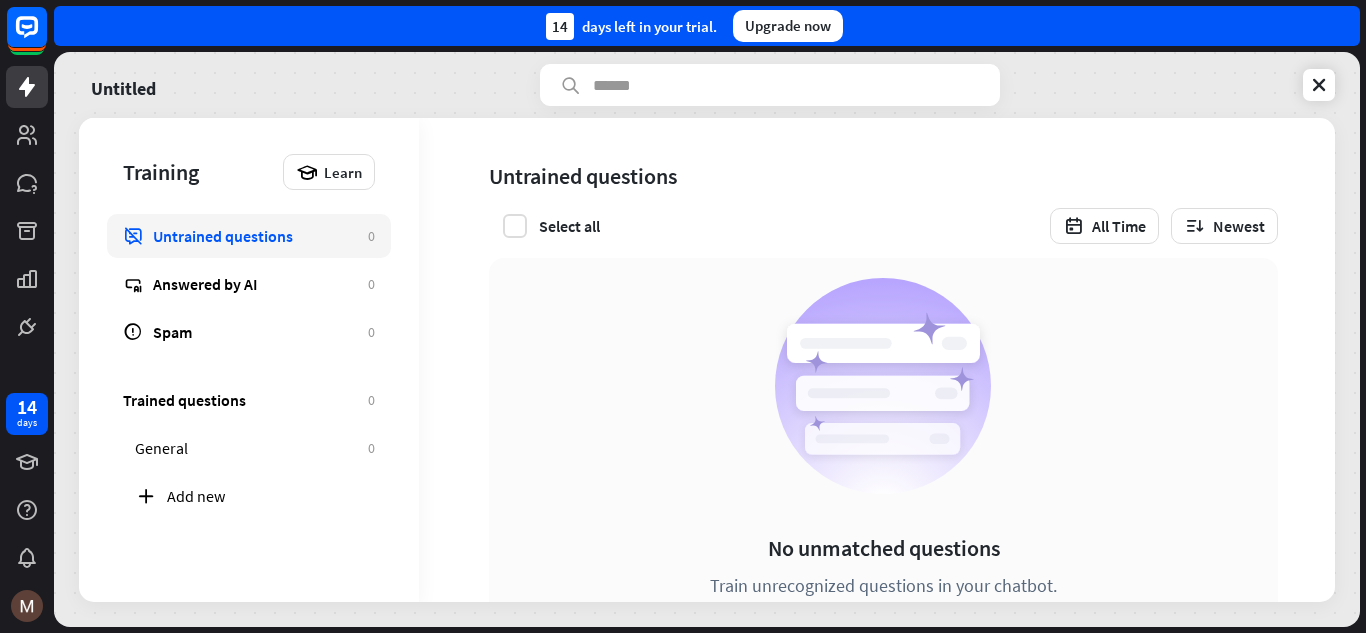 scroll, scrollTop: 117, scrollLeft: 0, axis: vertical 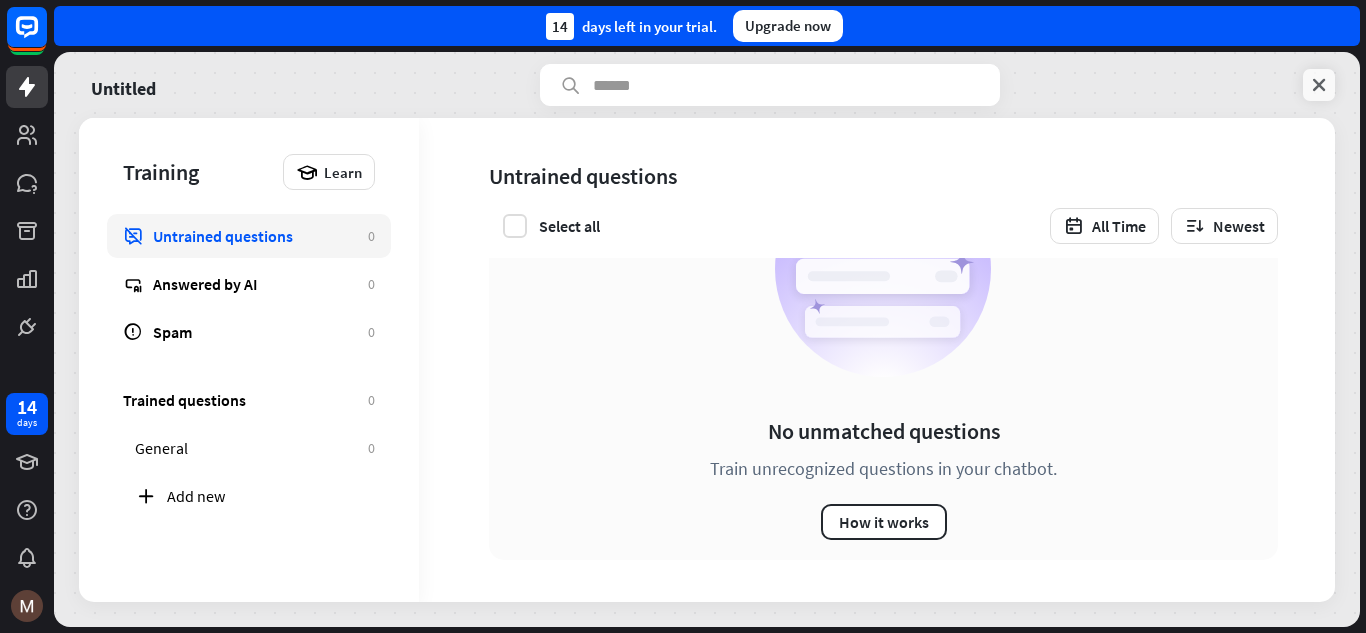 click at bounding box center (1319, 85) 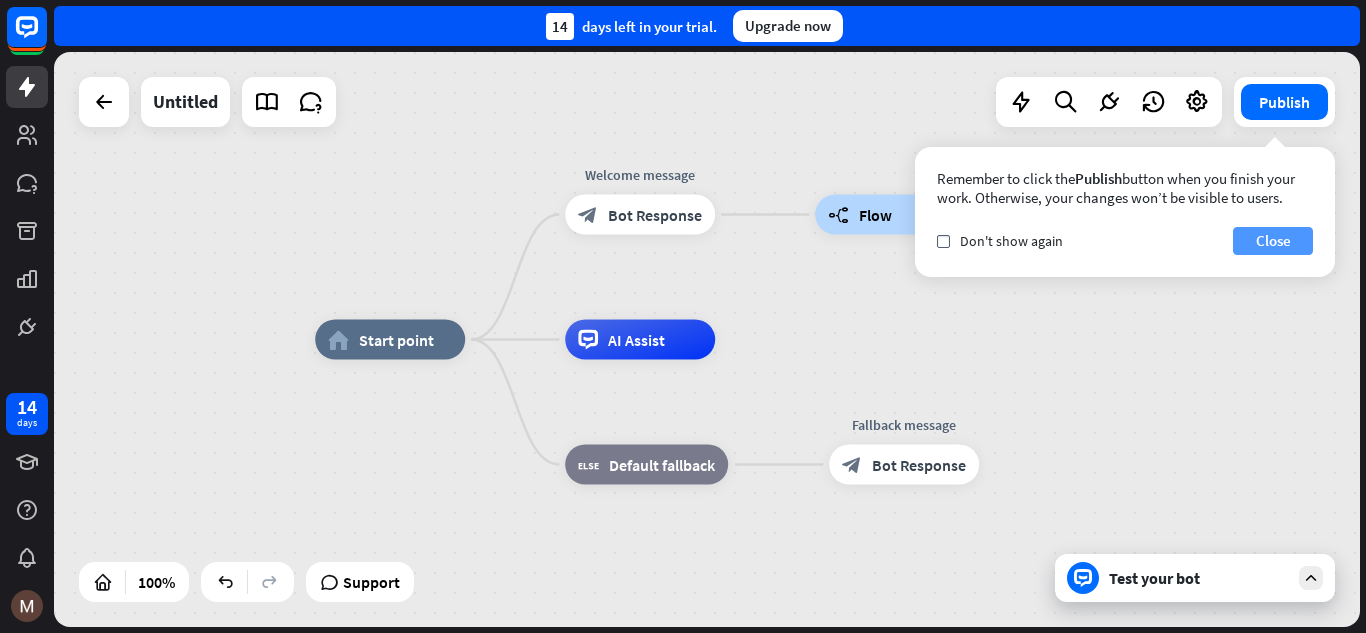 click on "Close" at bounding box center (1273, 241) 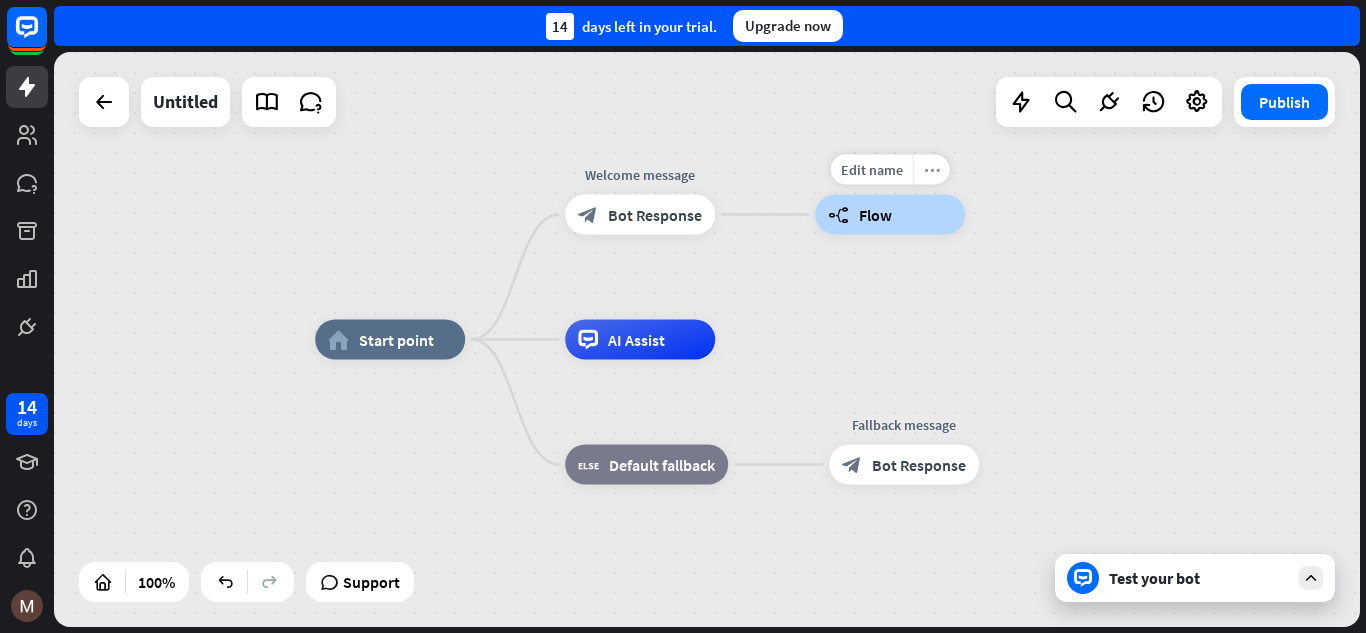 click on "more_horiz" at bounding box center [932, 169] 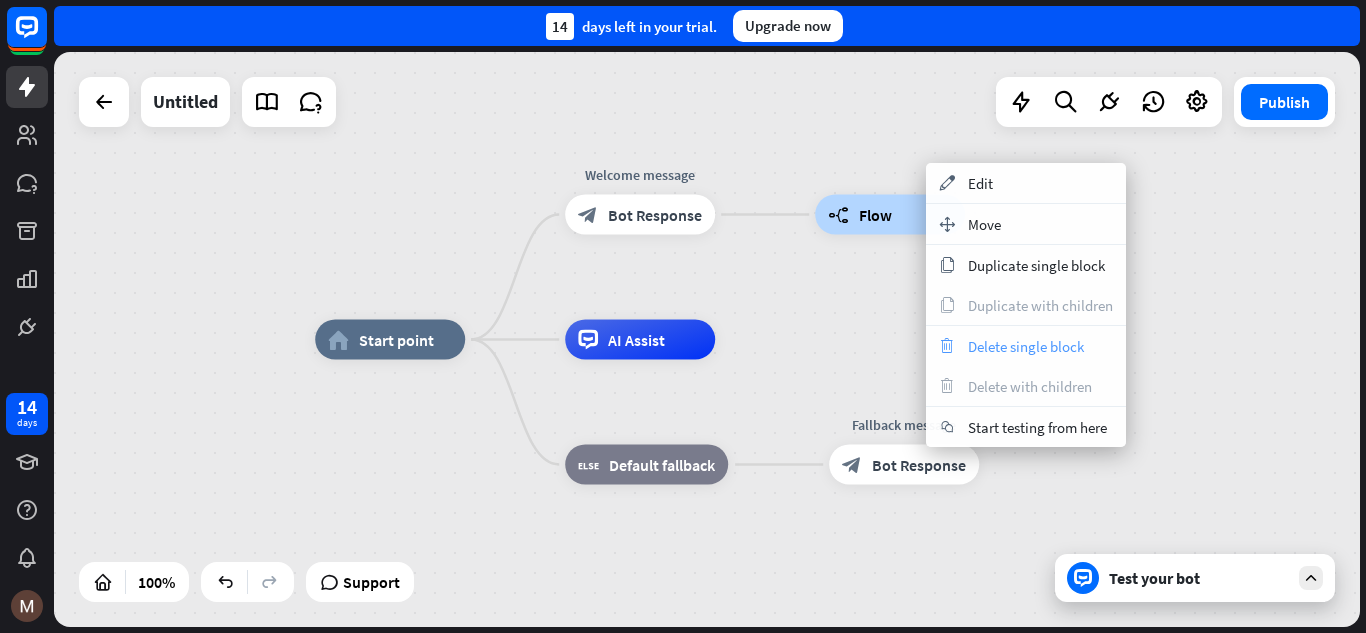 click on "Delete single block" at bounding box center [1026, 346] 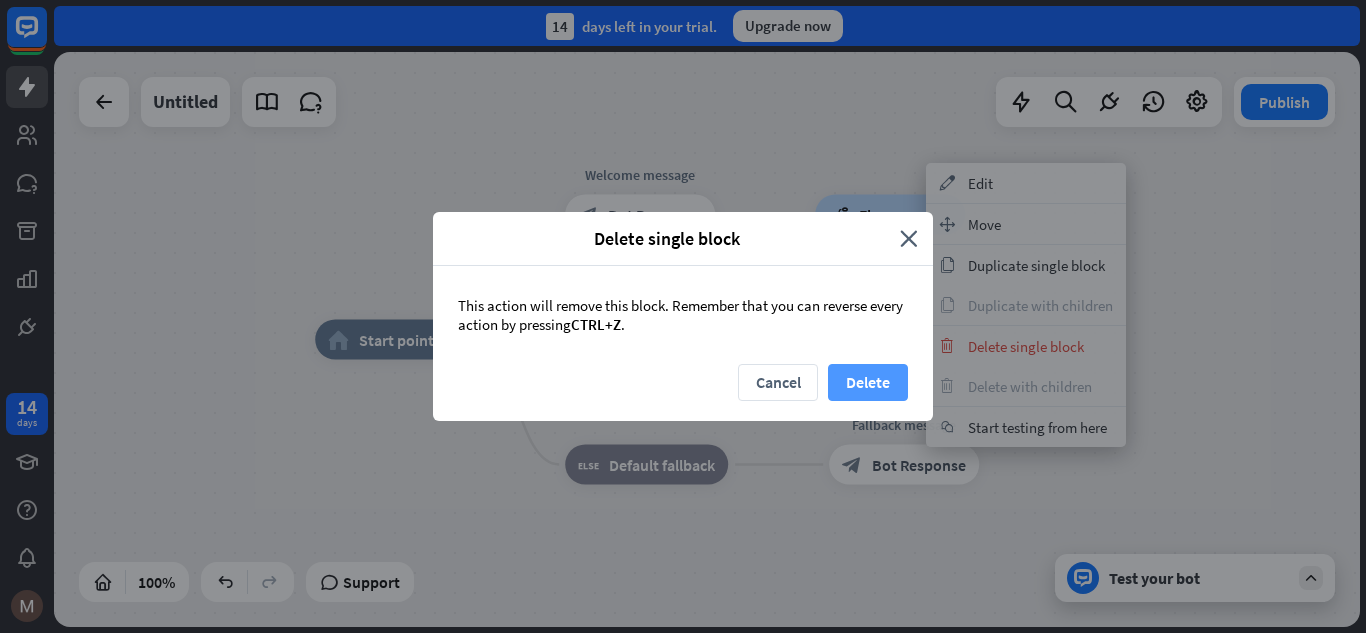 click on "Delete" at bounding box center [868, 382] 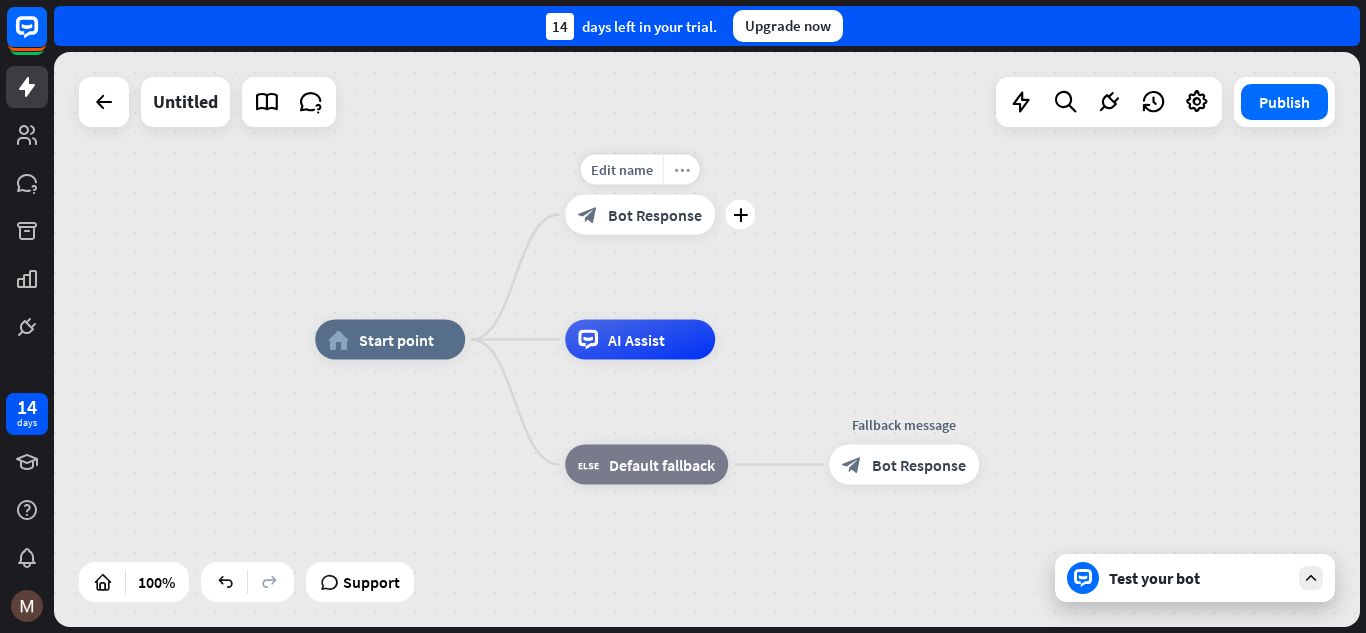 click on "more_horiz" at bounding box center [682, 169] 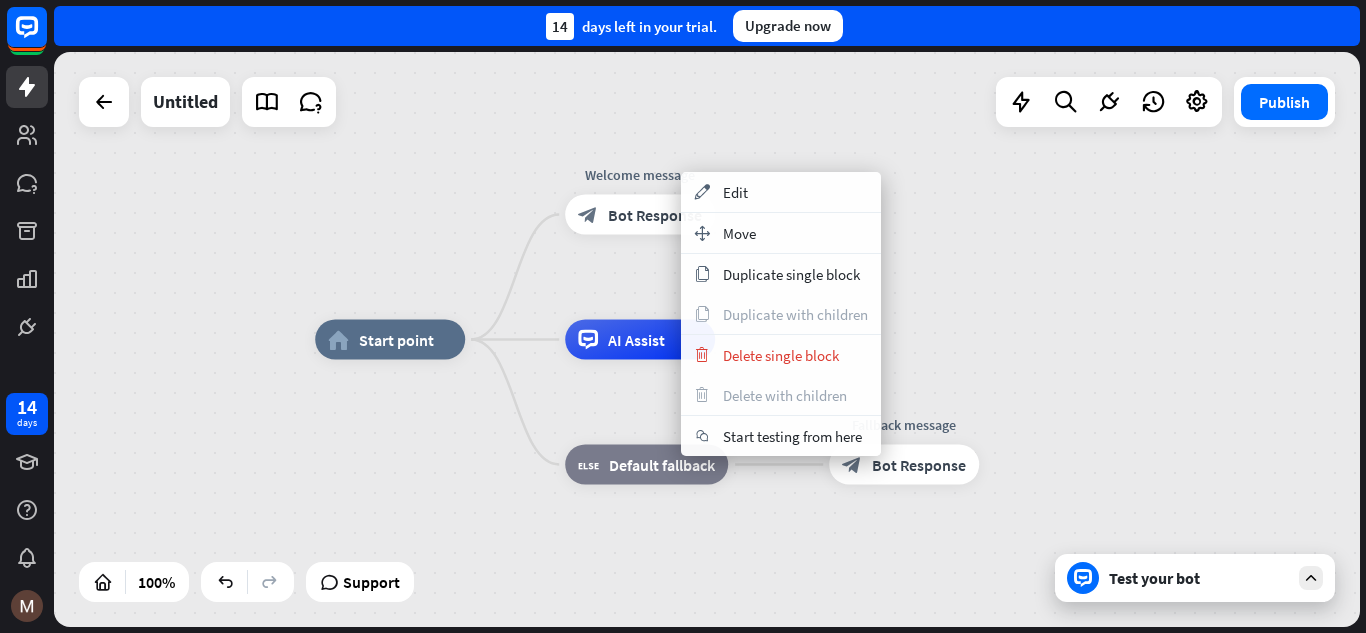 click on "home_2   Start point                 Welcome message   block_bot_response   Bot Response                     AI Assist                   block_fallback   Default fallback                 Fallback message   block_bot_response   Bot Response" at bounding box center (707, 339) 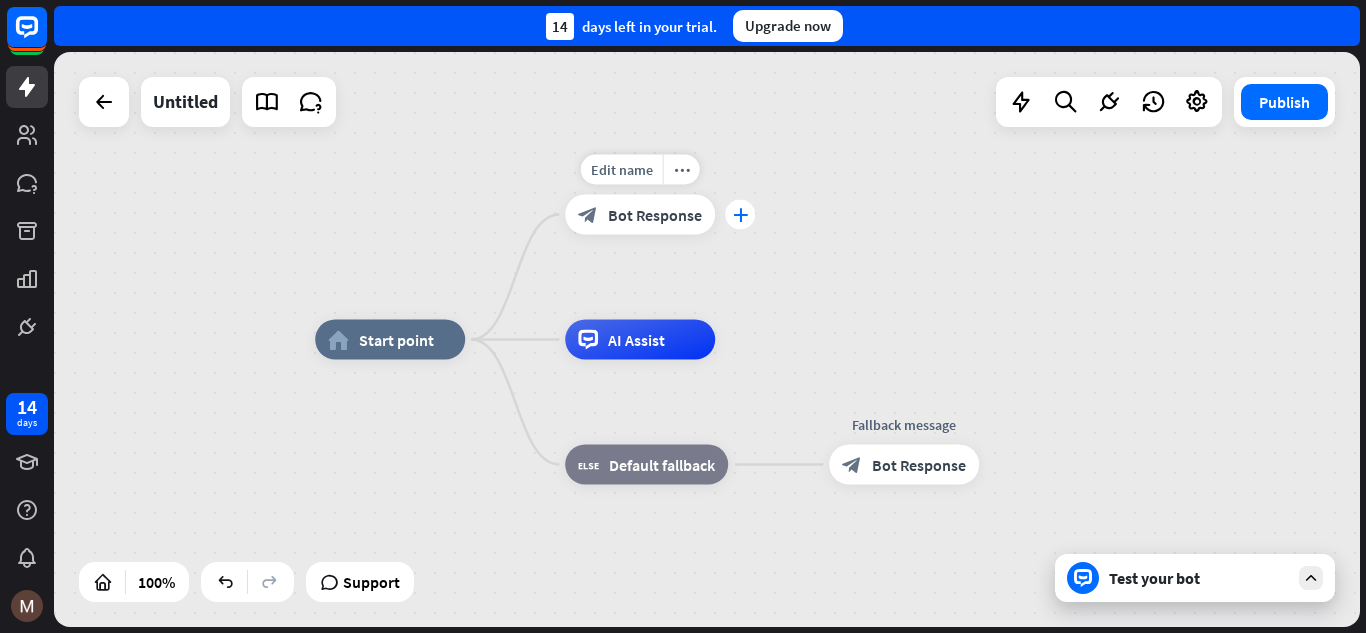 click on "plus" at bounding box center (740, 215) 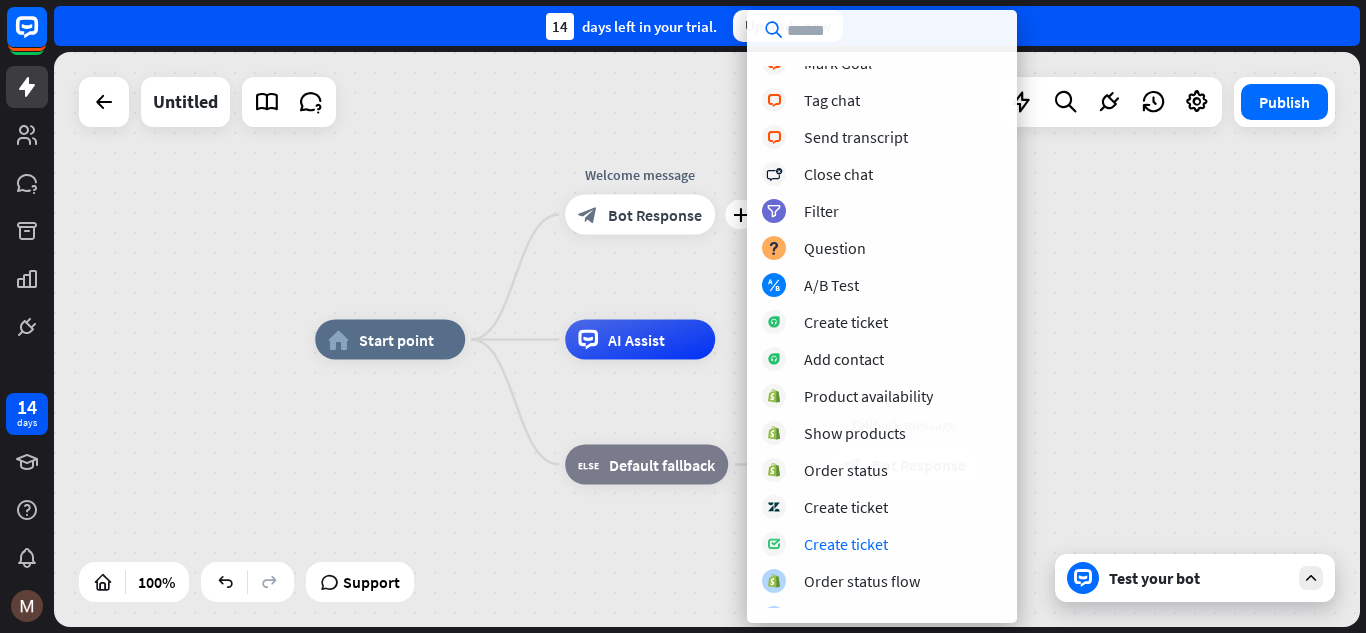 scroll, scrollTop: 555, scrollLeft: 0, axis: vertical 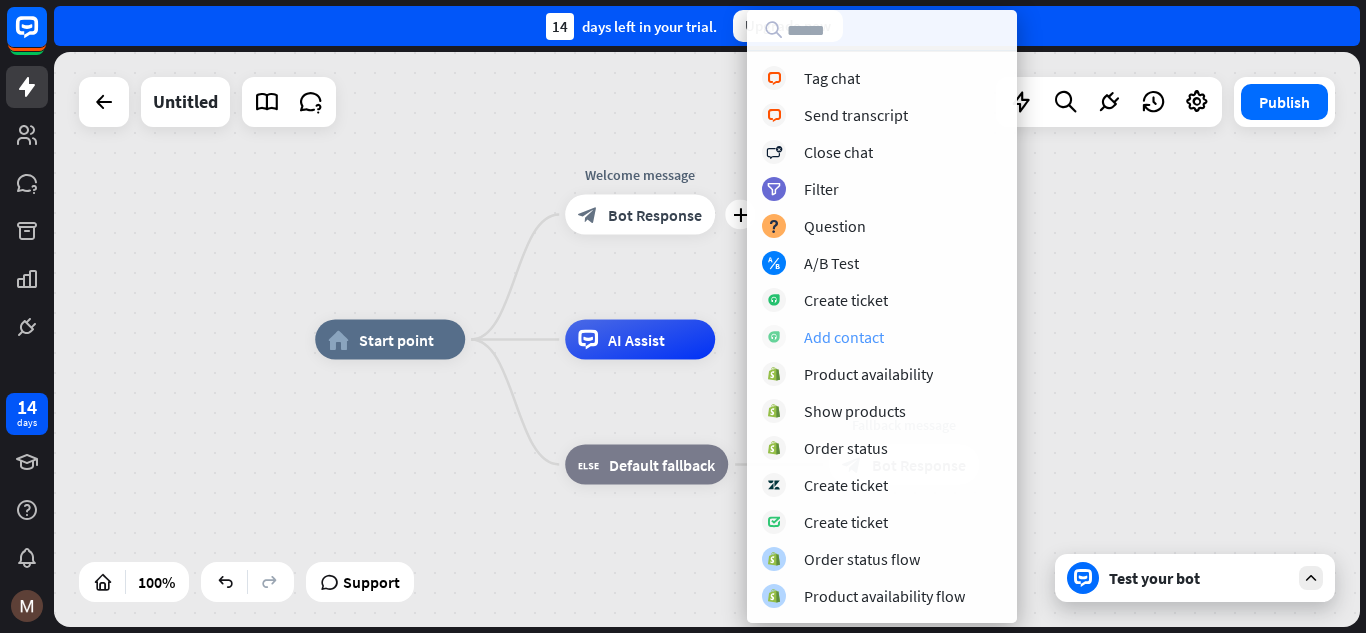 click on "Add contact" at bounding box center (844, 337) 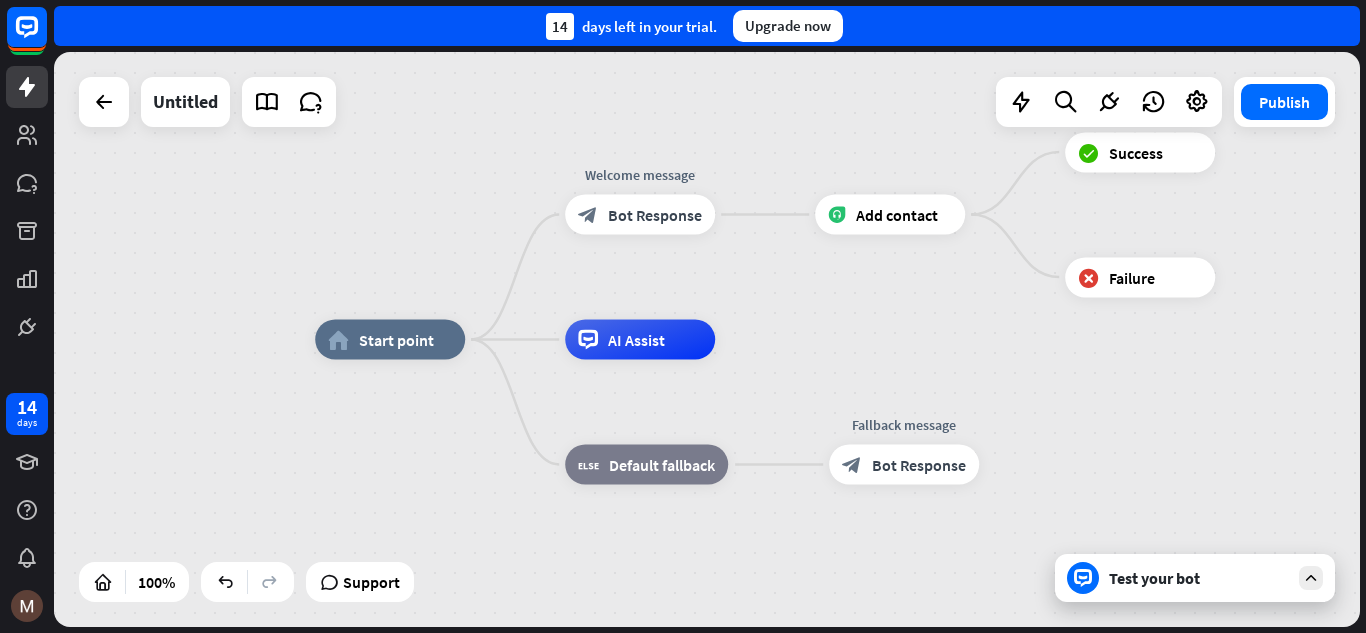 click on "Test your bot" at bounding box center (1195, 578) 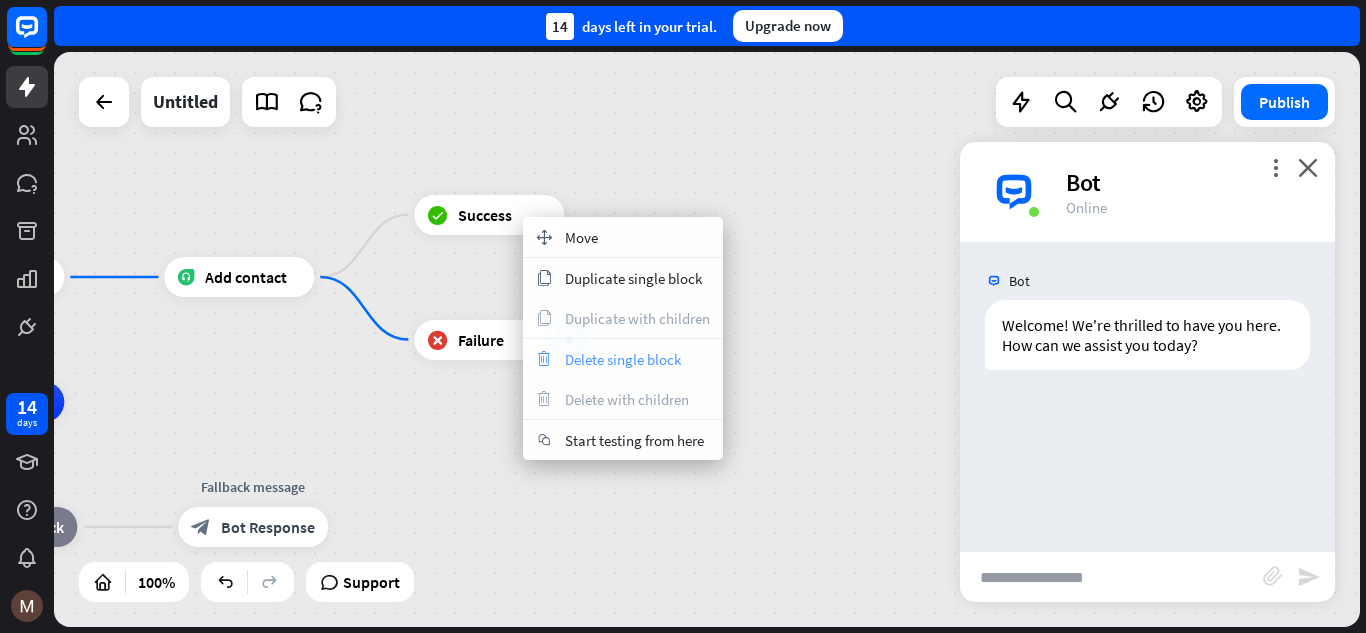 click on "Delete single block" at bounding box center [623, 359] 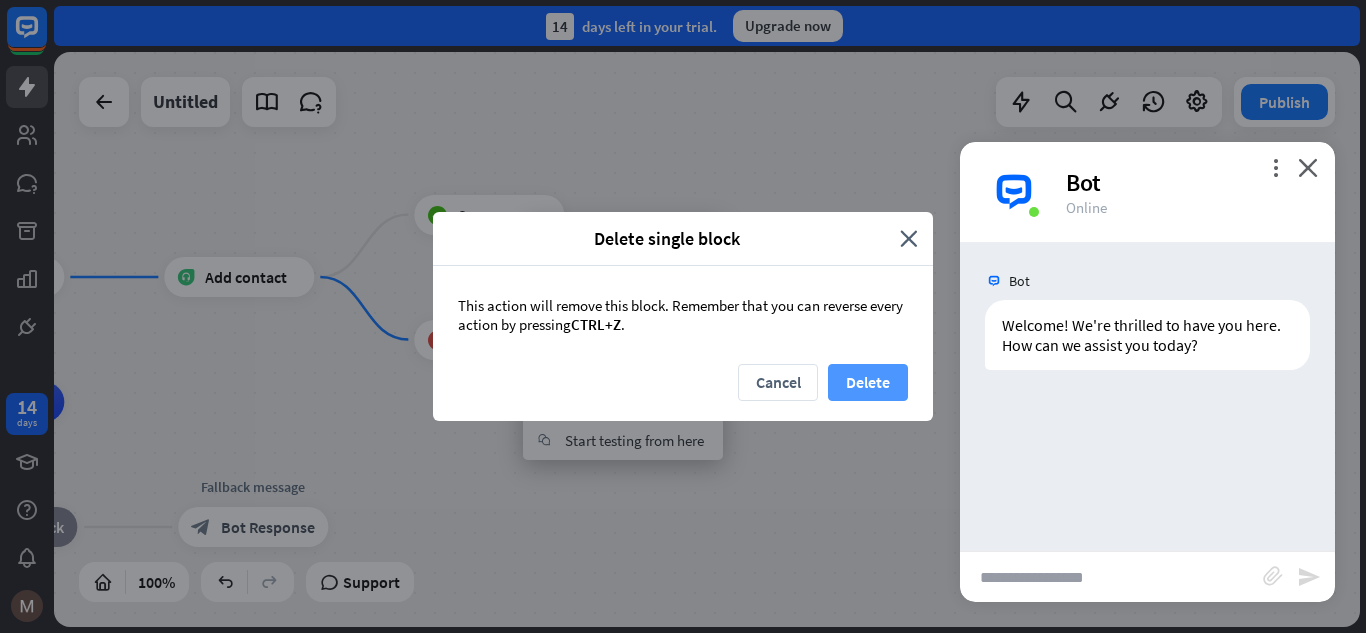 click on "Delete" at bounding box center (868, 382) 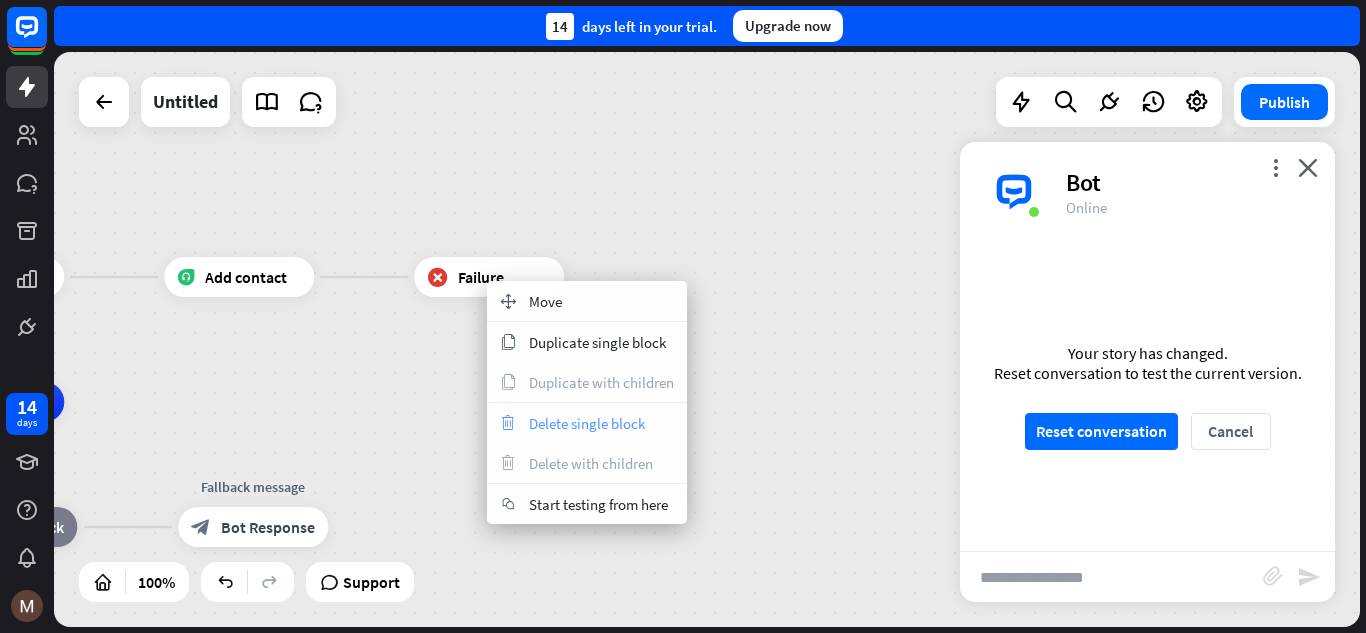 click on "Delete single block" at bounding box center (587, 423) 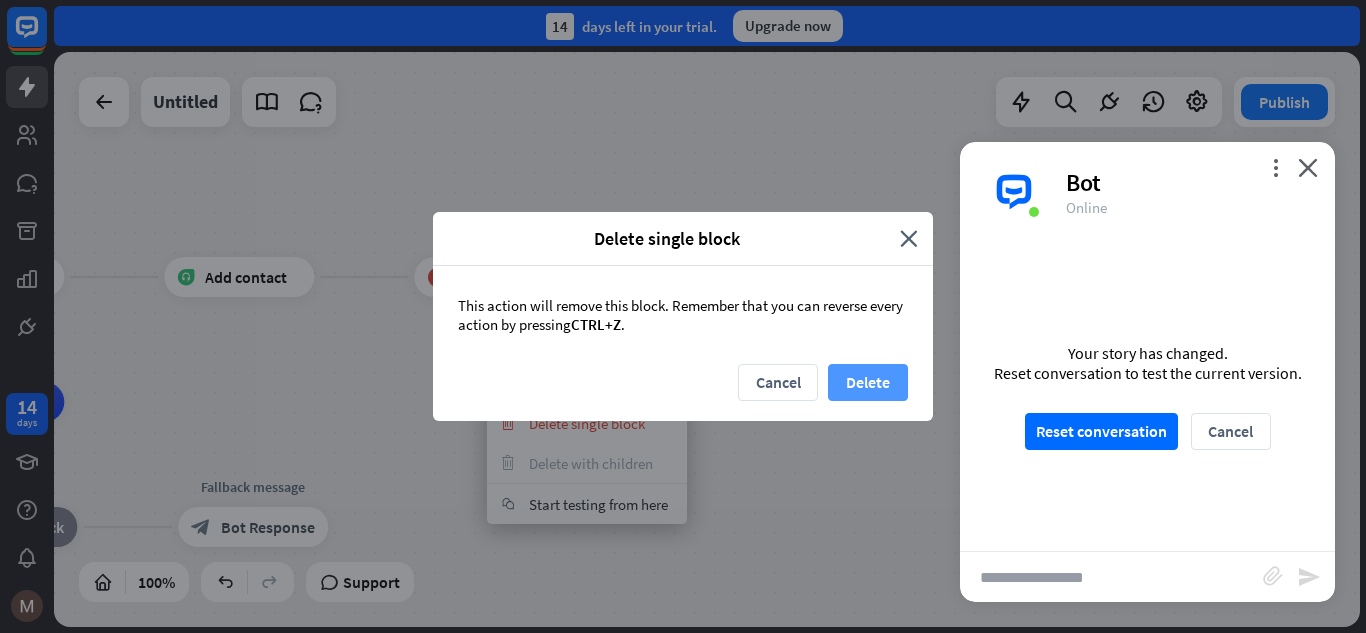 click on "Delete" at bounding box center [868, 382] 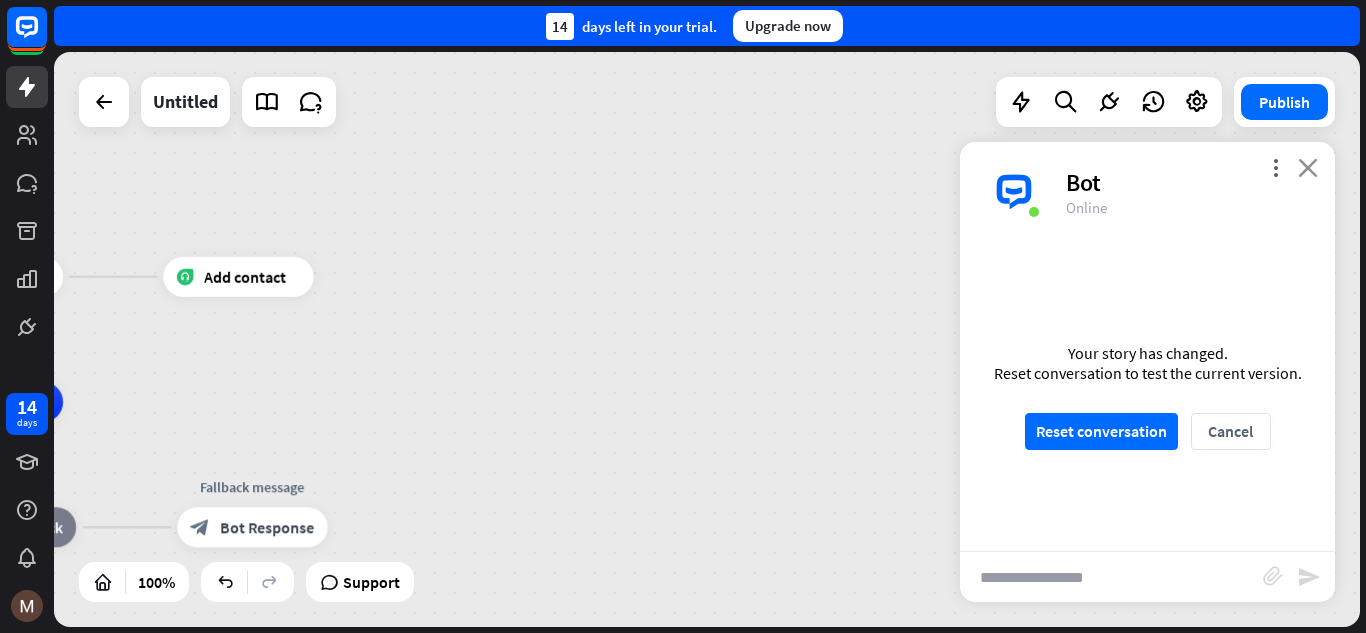 click on "close" at bounding box center (1308, 167) 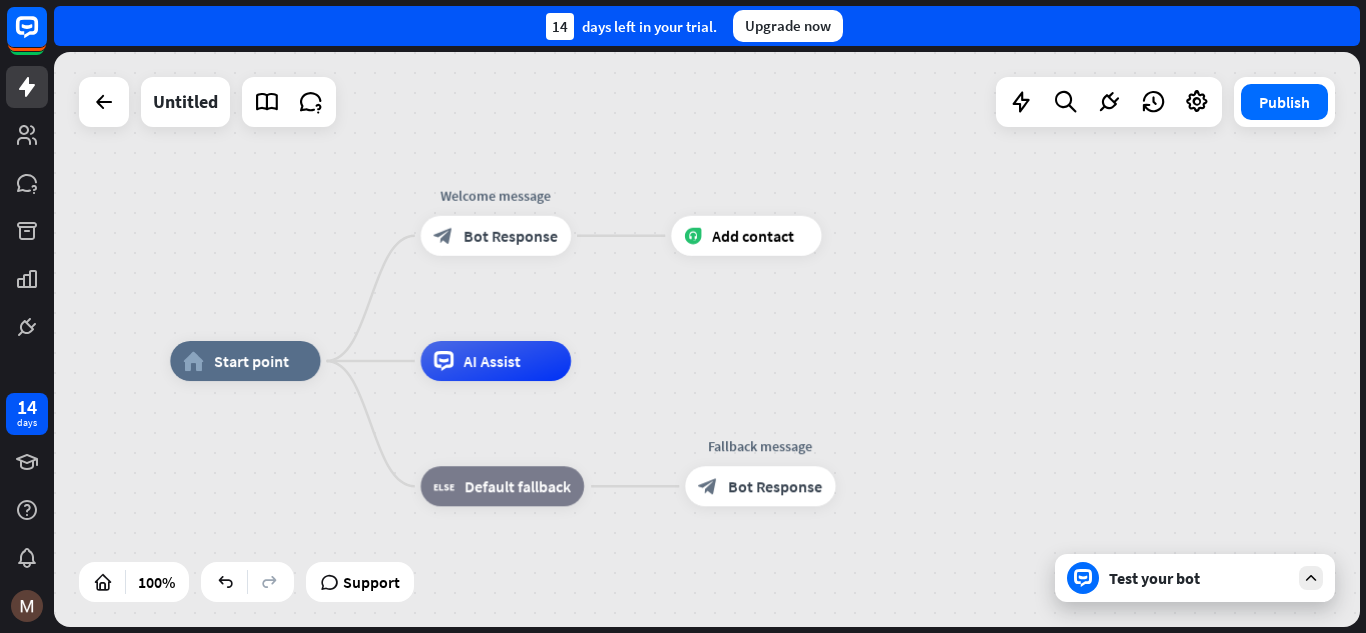 drag, startPoint x: 776, startPoint y: 624, endPoint x: 1289, endPoint y: 582, distance: 514.71643 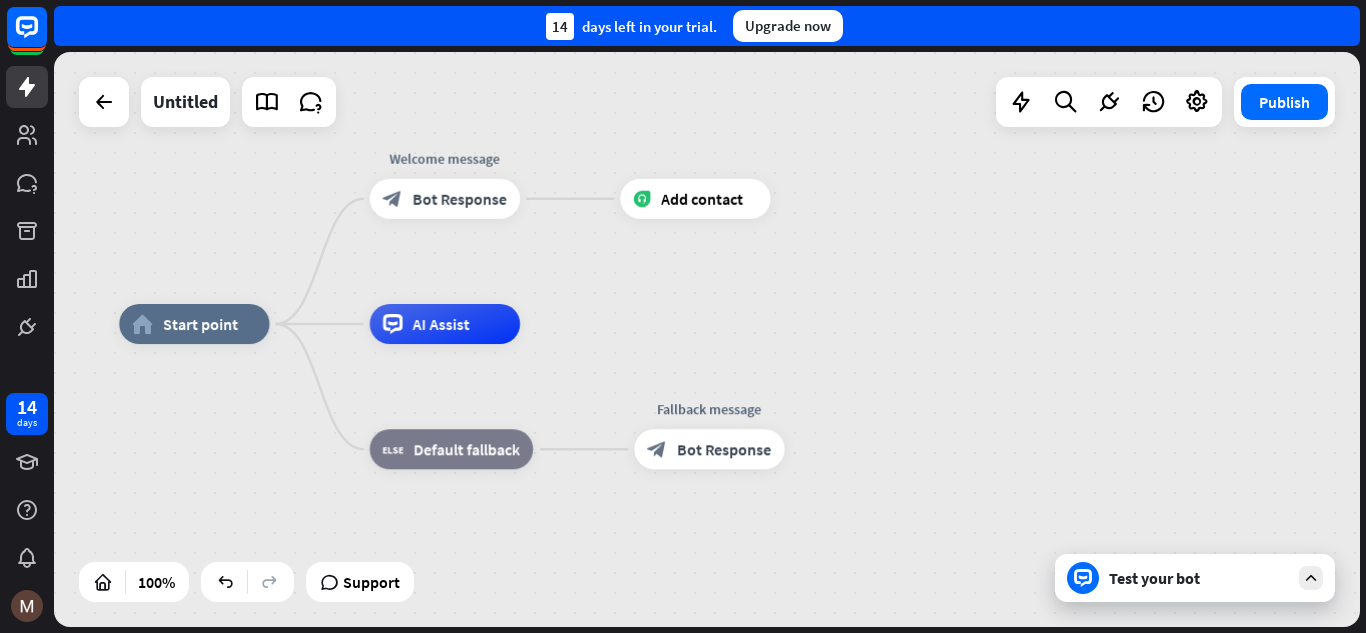 drag, startPoint x: 915, startPoint y: 367, endPoint x: 858, endPoint y: 330, distance: 67.95587 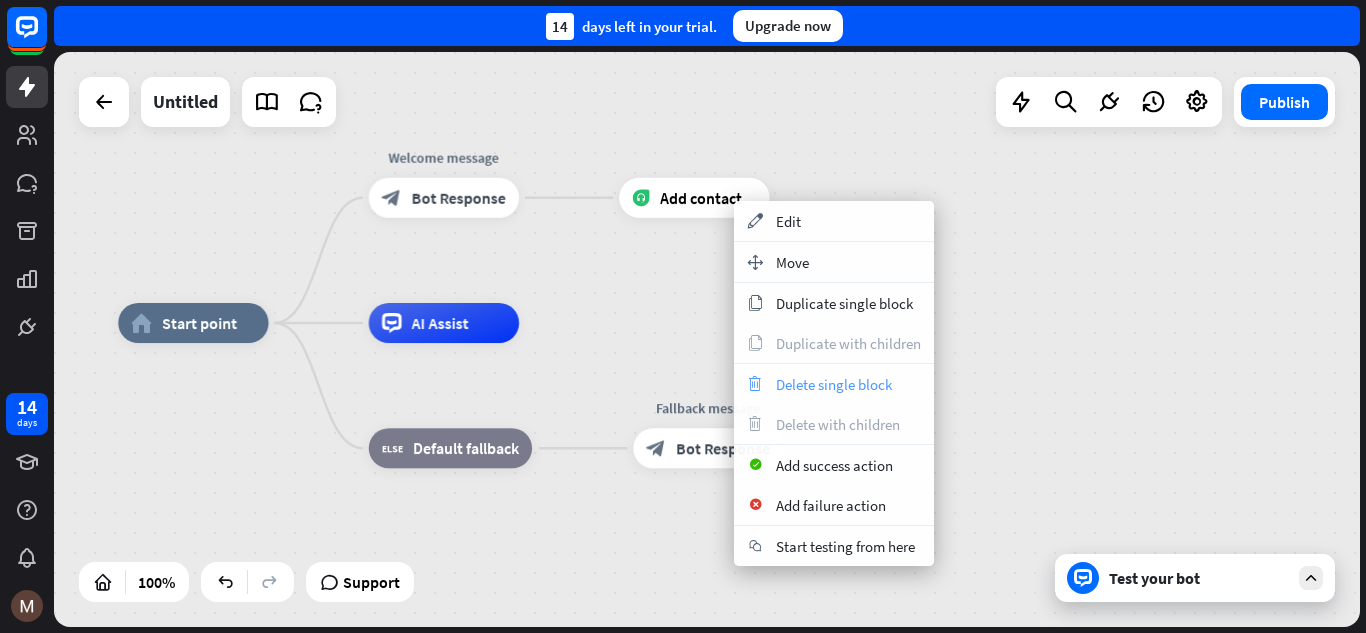 click on "Delete single block" at bounding box center [834, 384] 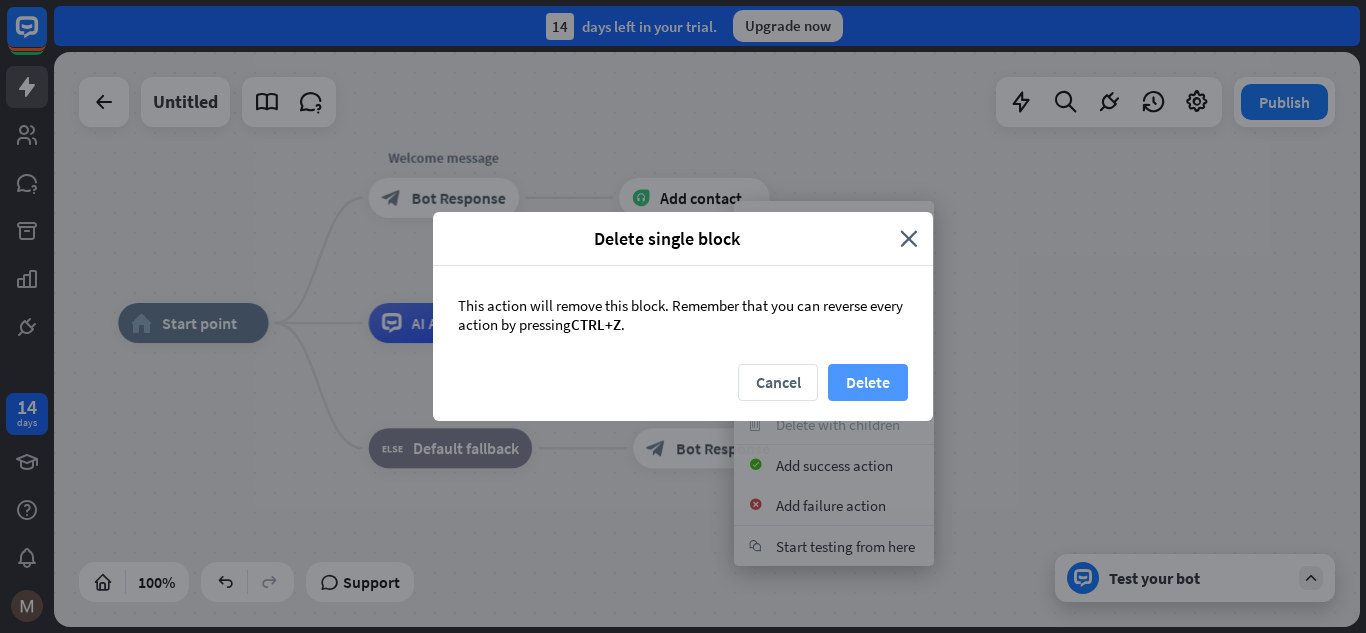 click on "Delete" at bounding box center [868, 382] 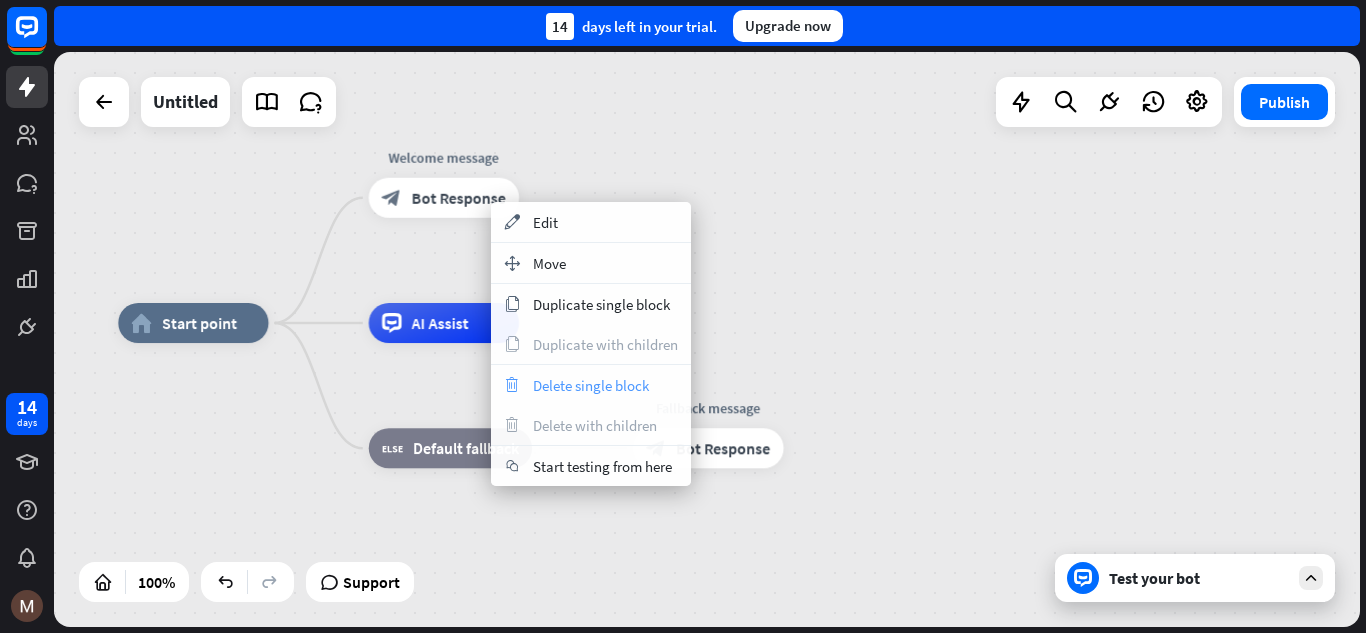 click on "Delete single block" at bounding box center [591, 385] 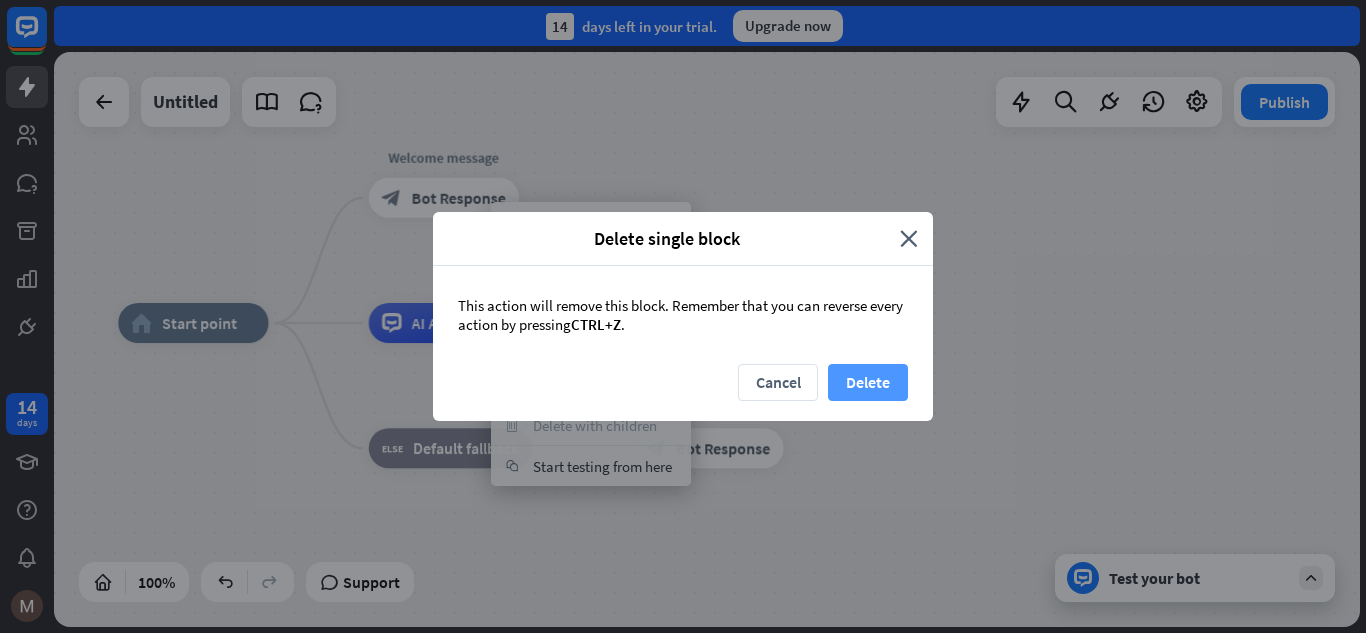 click on "Delete" at bounding box center (868, 382) 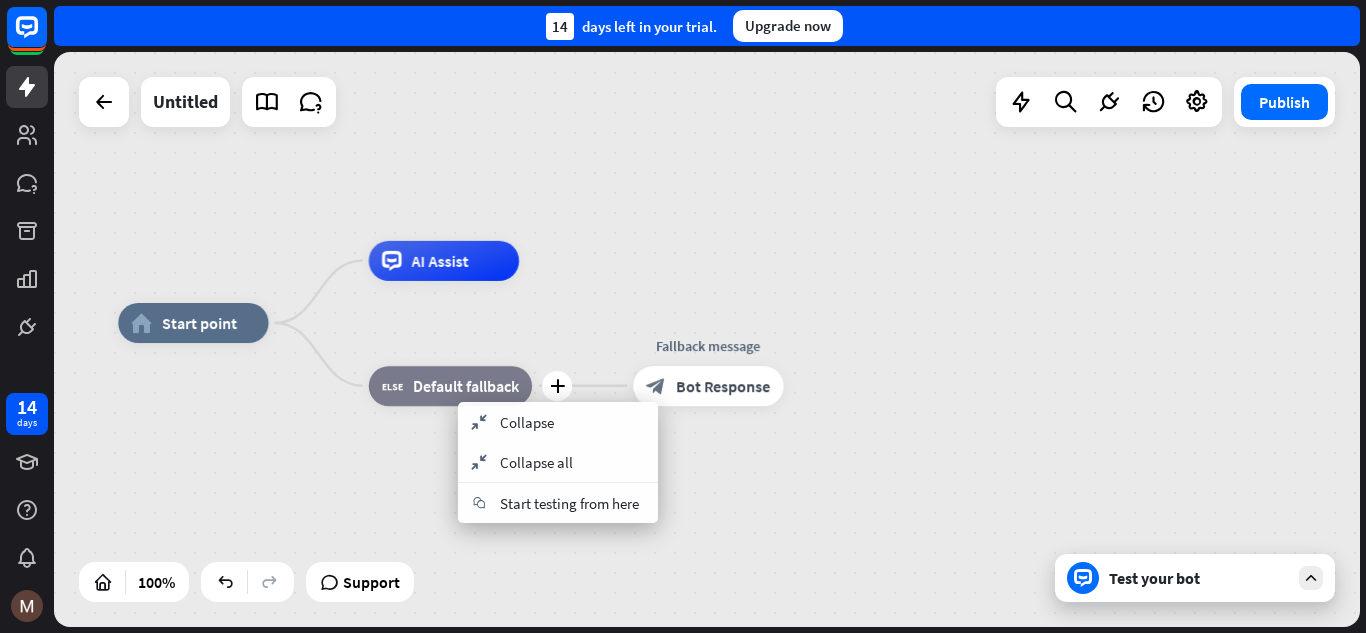 click on "plus     block_fallback   Default fallback" at bounding box center [450, 386] 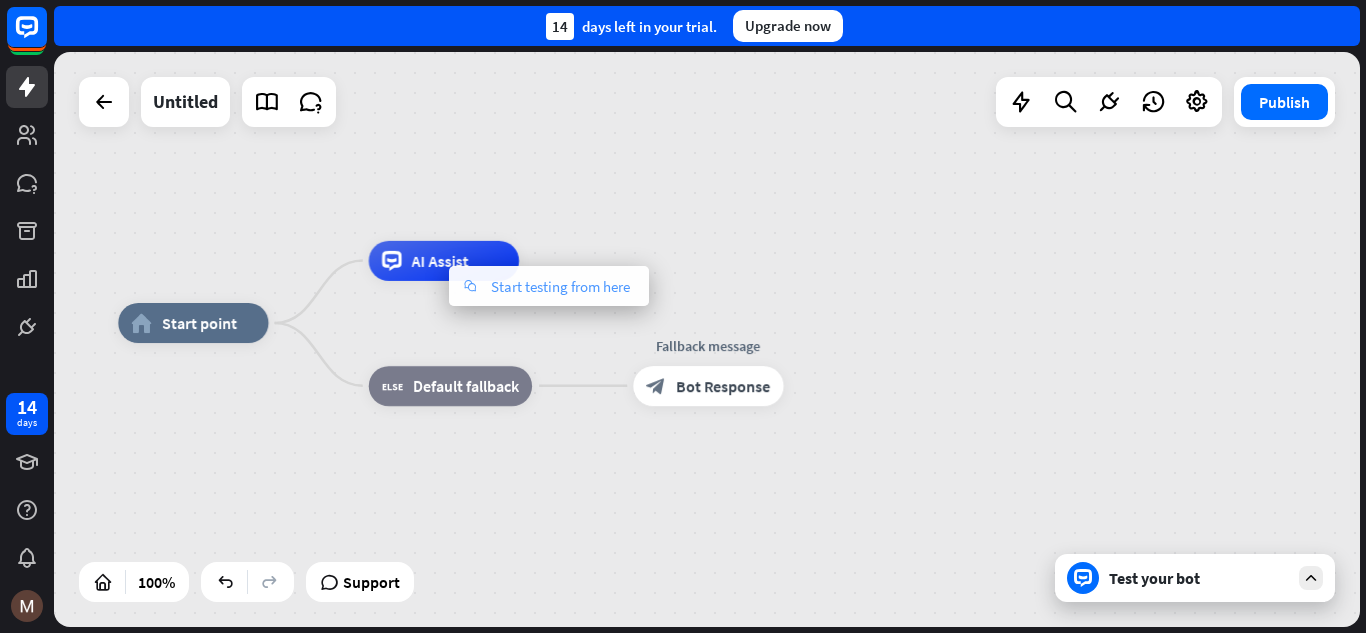 click on "chat" at bounding box center [470, 286] 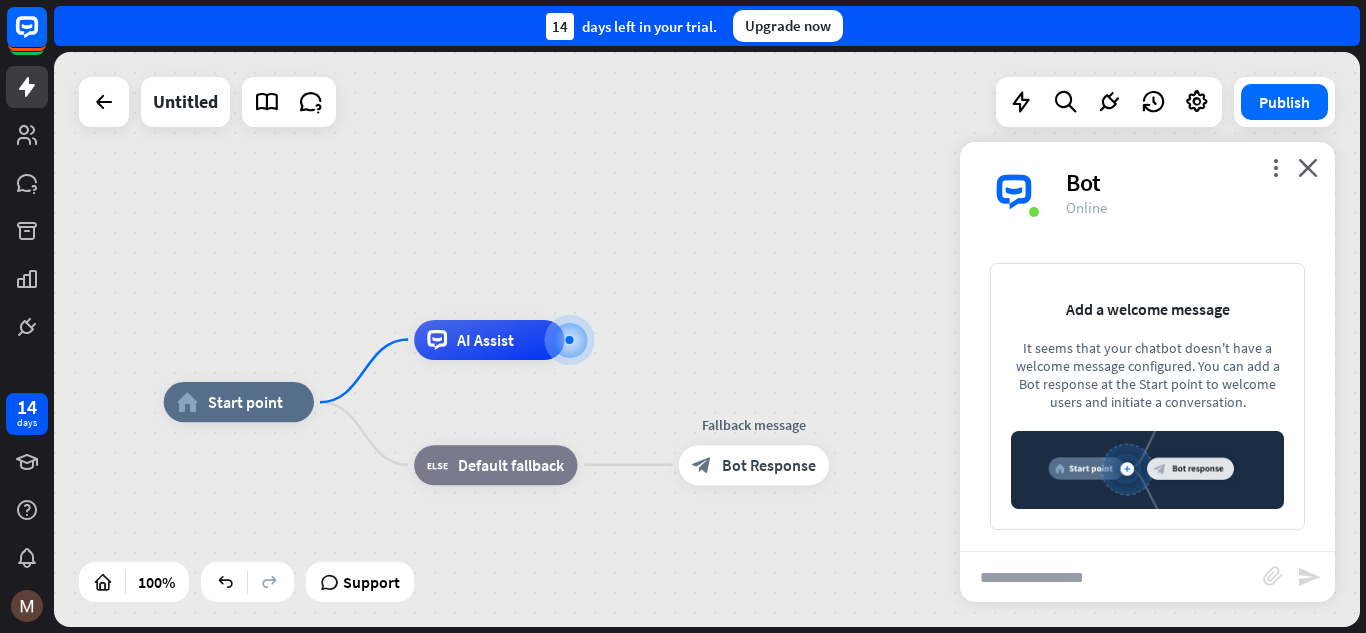 click at bounding box center [1111, 577] 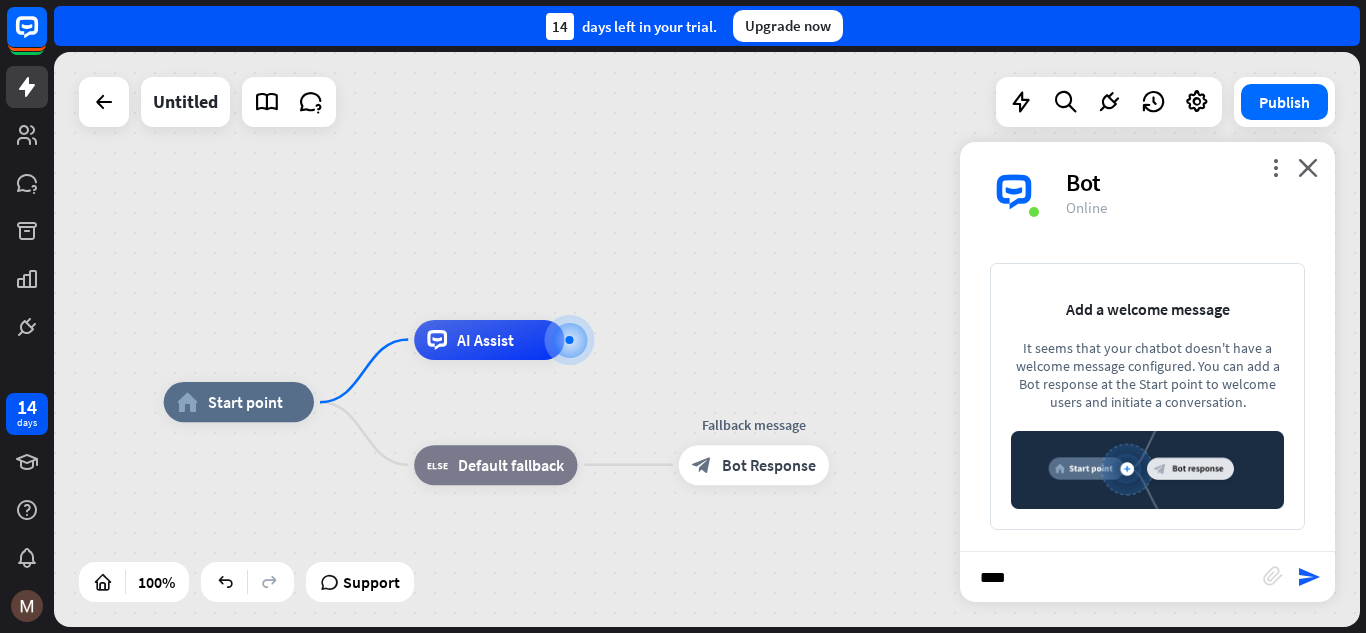 type on "*****" 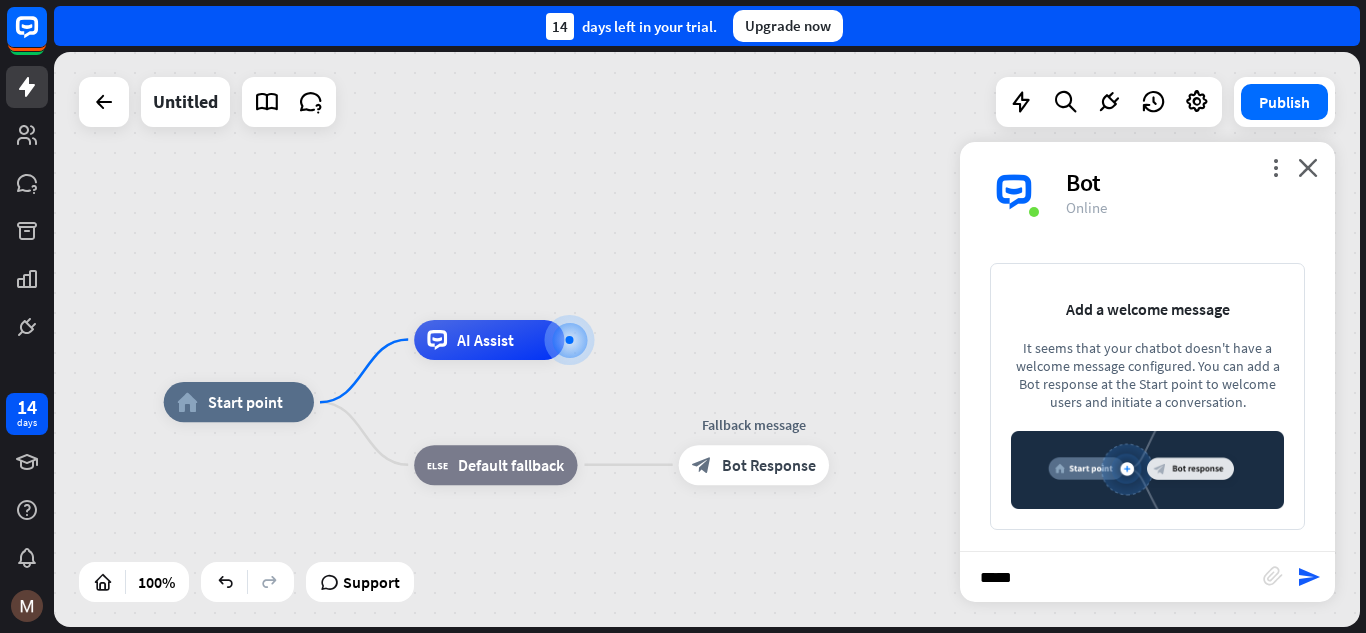 type 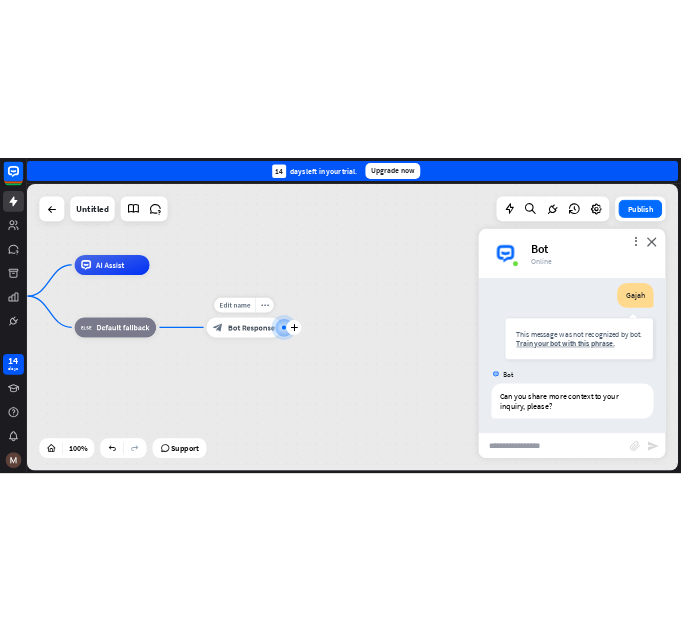 scroll, scrollTop: 51, scrollLeft: 0, axis: vertical 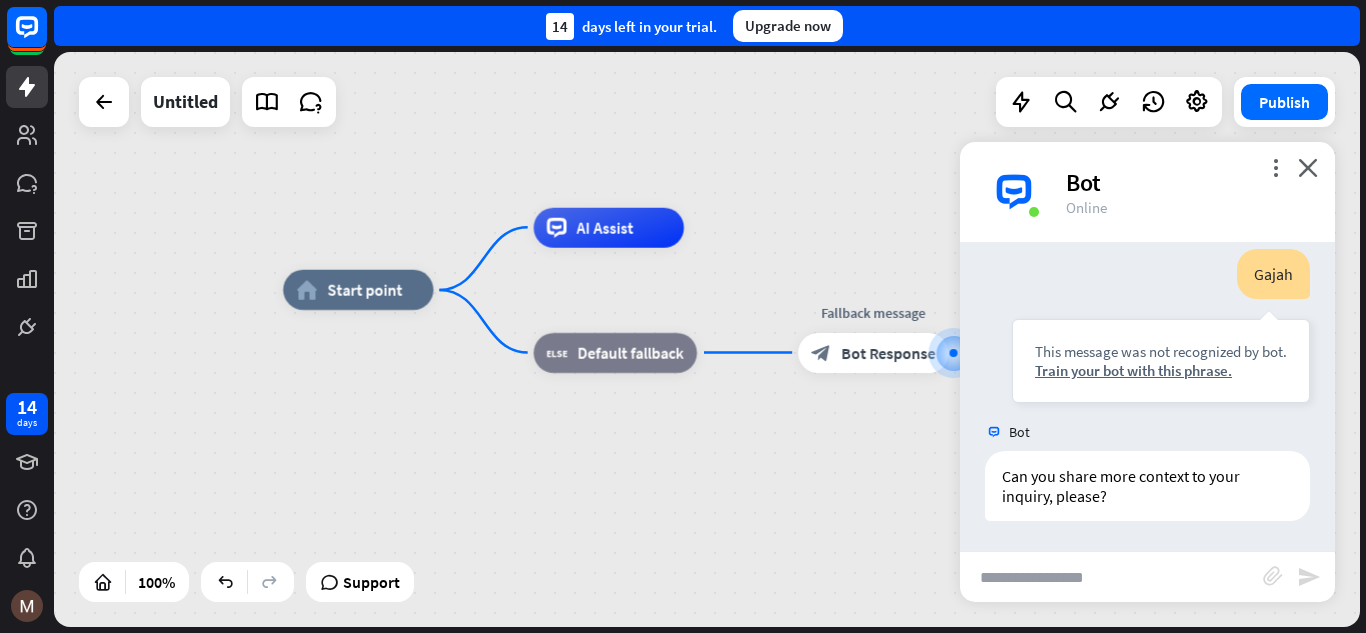 drag, startPoint x: 575, startPoint y: 457, endPoint x: 959, endPoint y: 465, distance: 384.0833 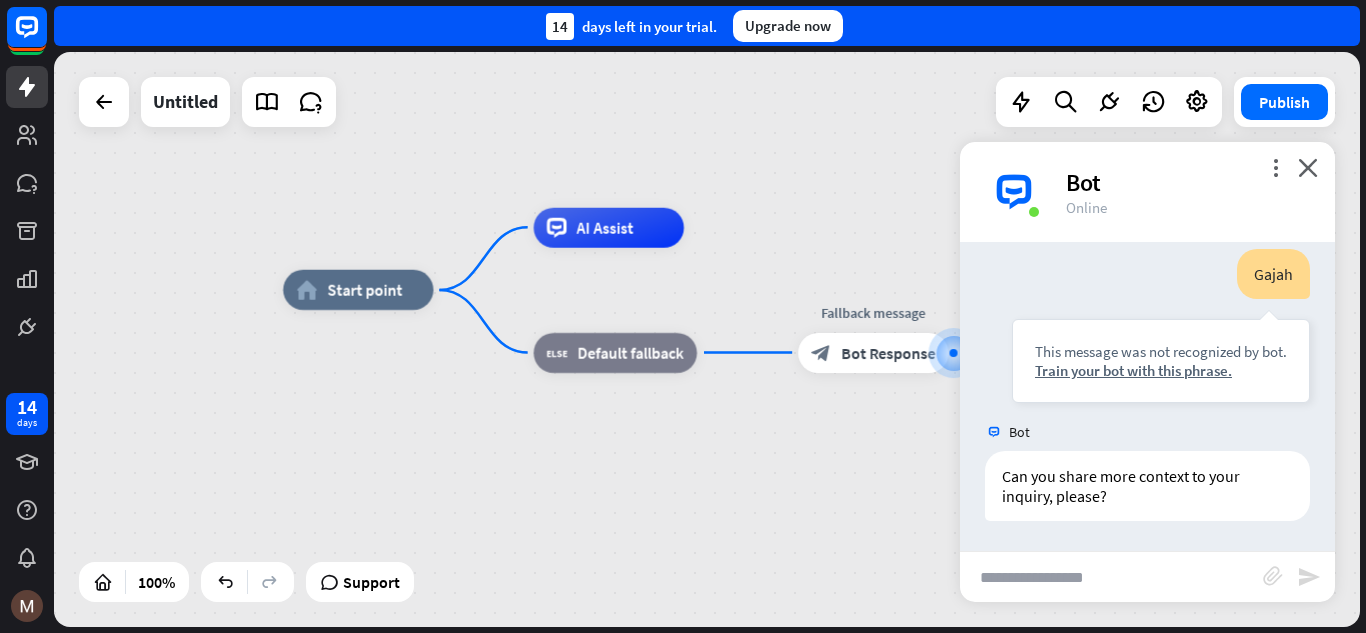 click on "home_2   Start point                     AI Assist                   block_fallback   Default fallback                 Fallback message   block_bot_response   Bot Response" at bounding box center (937, 578) 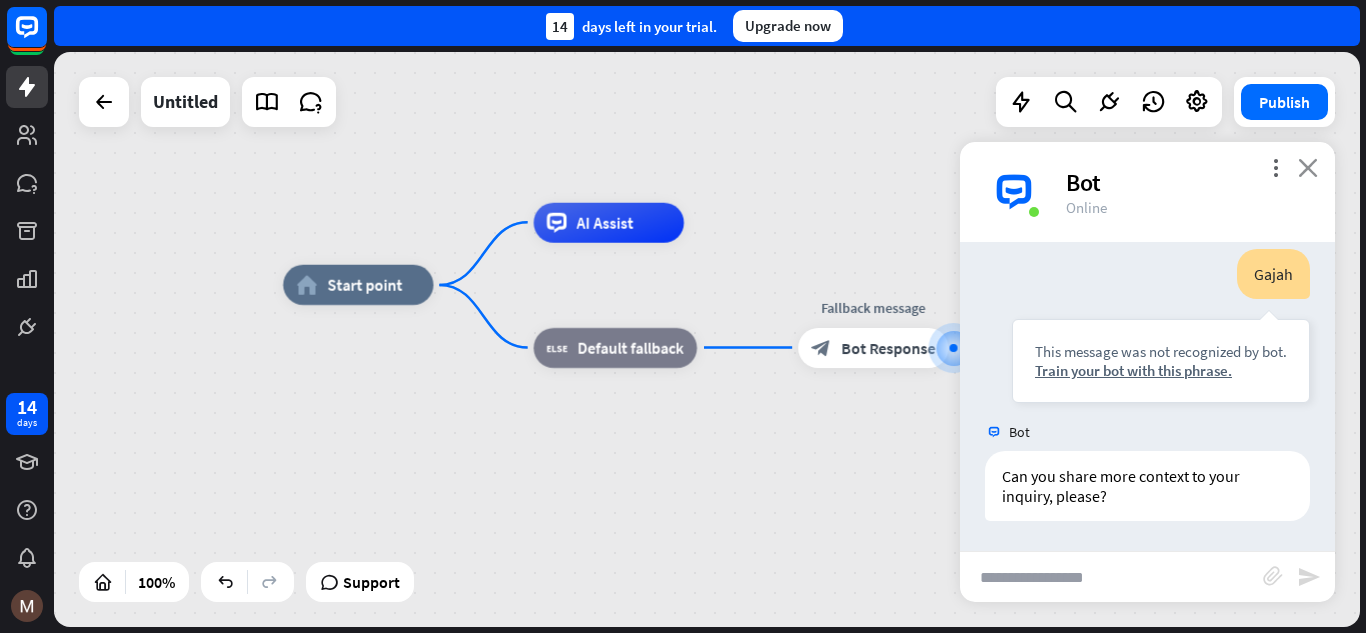 click on "close" at bounding box center (1308, 167) 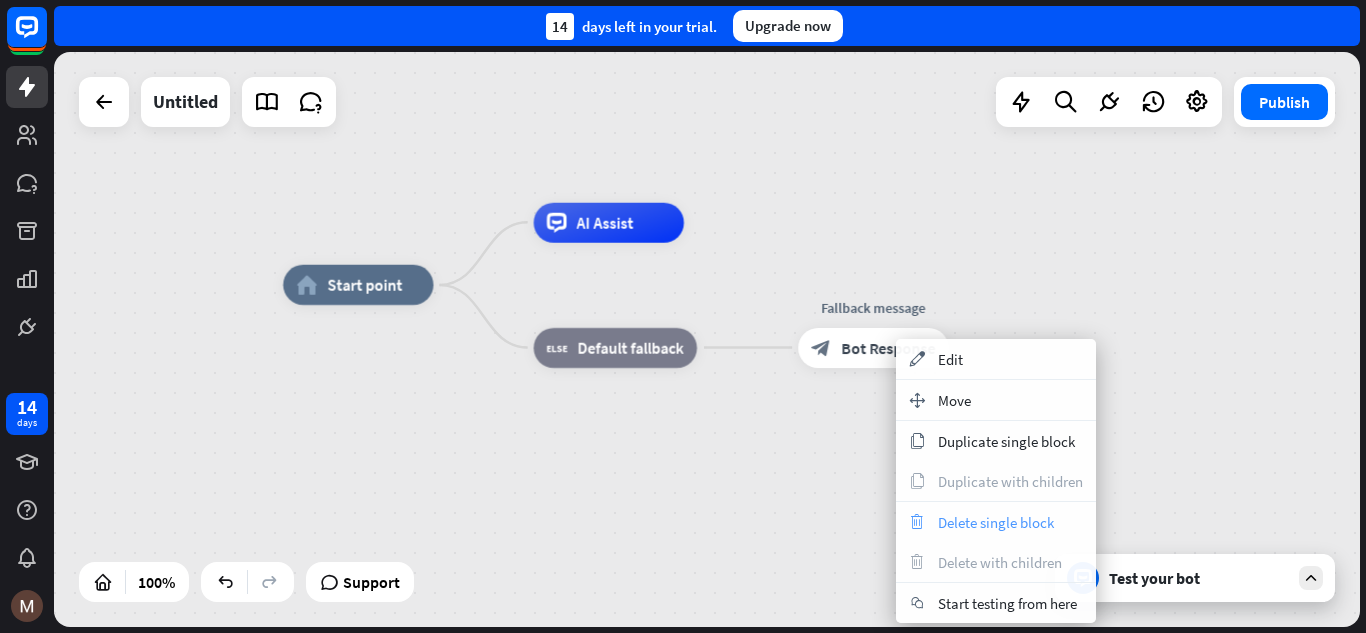 click on "trash   Delete single block" at bounding box center [996, 522] 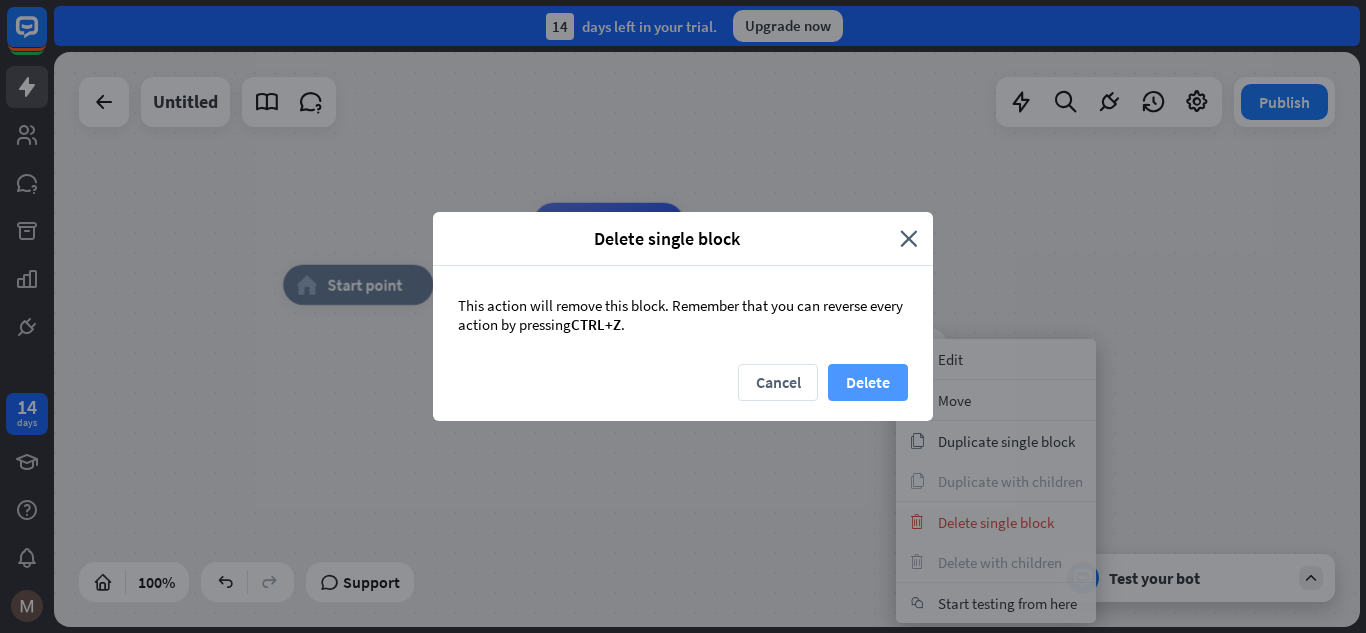 click on "Delete" at bounding box center (868, 382) 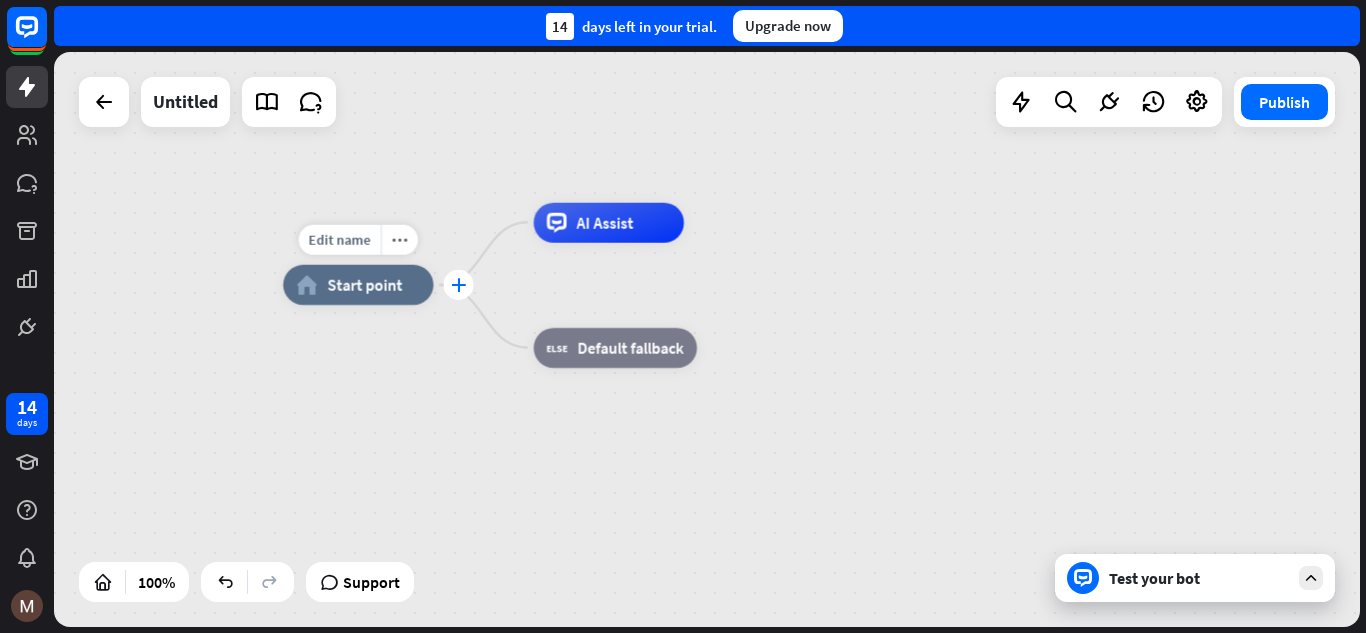 click on "plus" at bounding box center [458, 285] 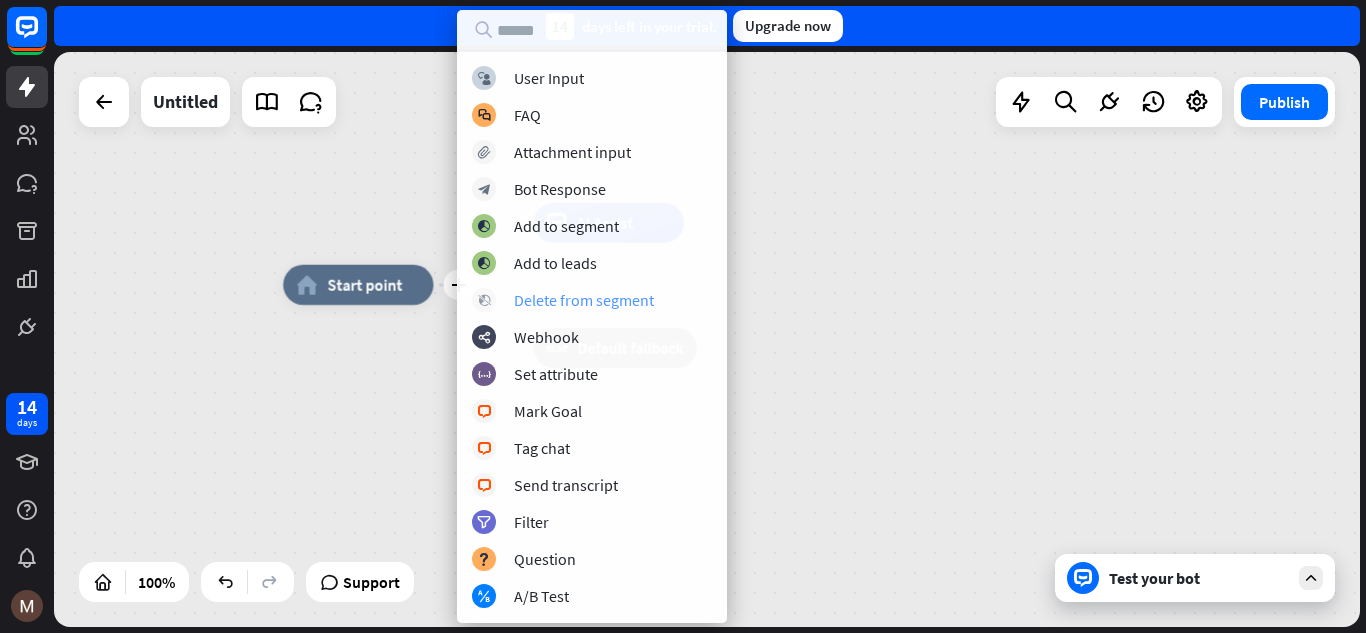 click on "Delete from segment" at bounding box center (584, 300) 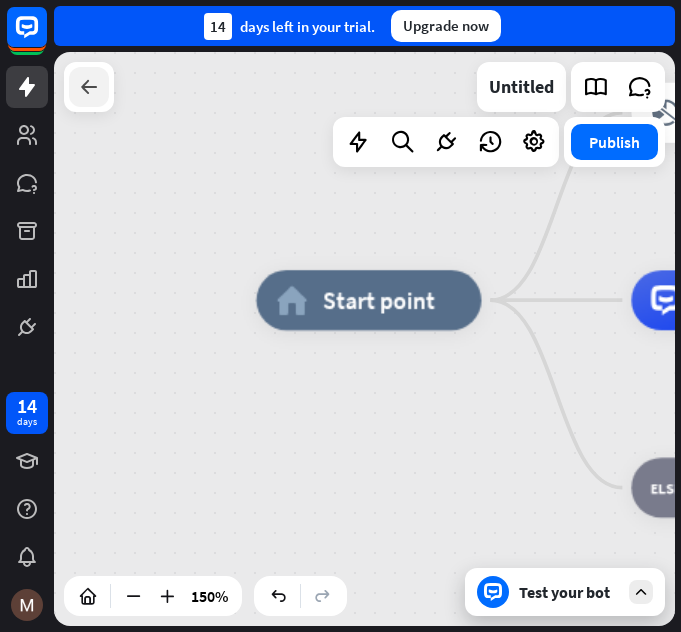 click at bounding box center [89, 87] 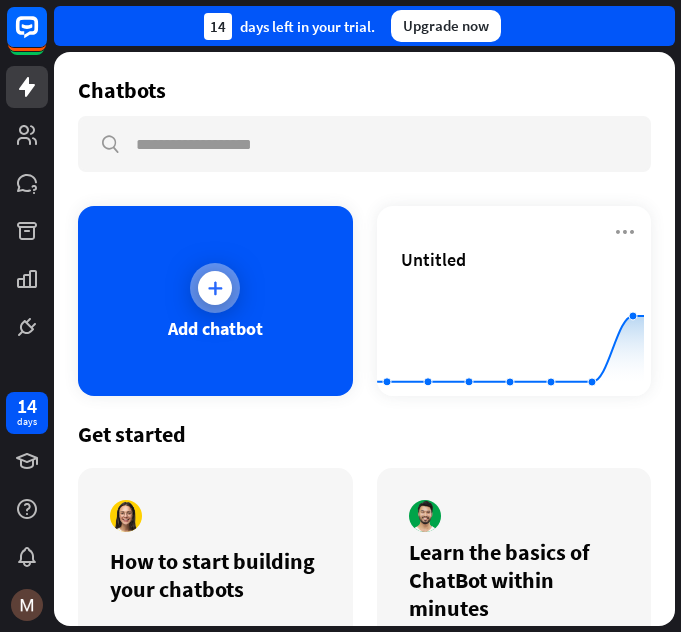 click on "Add chatbot" at bounding box center [215, 301] 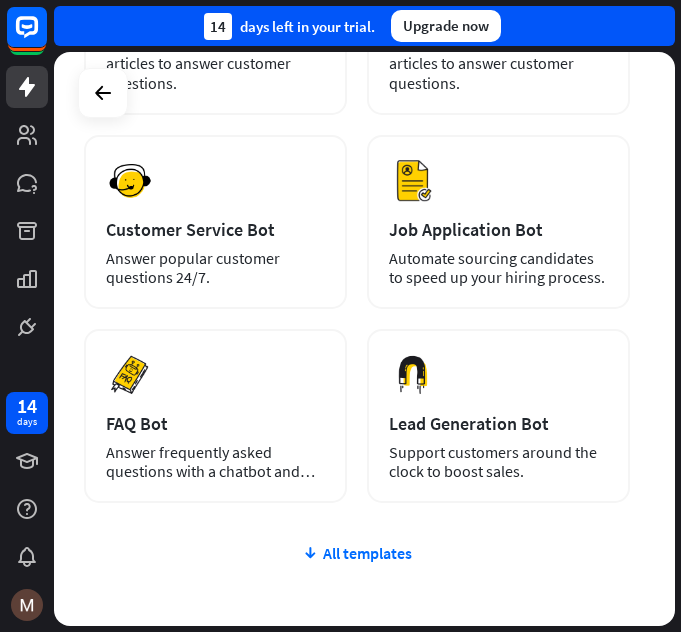 scroll, scrollTop: 657, scrollLeft: 0, axis: vertical 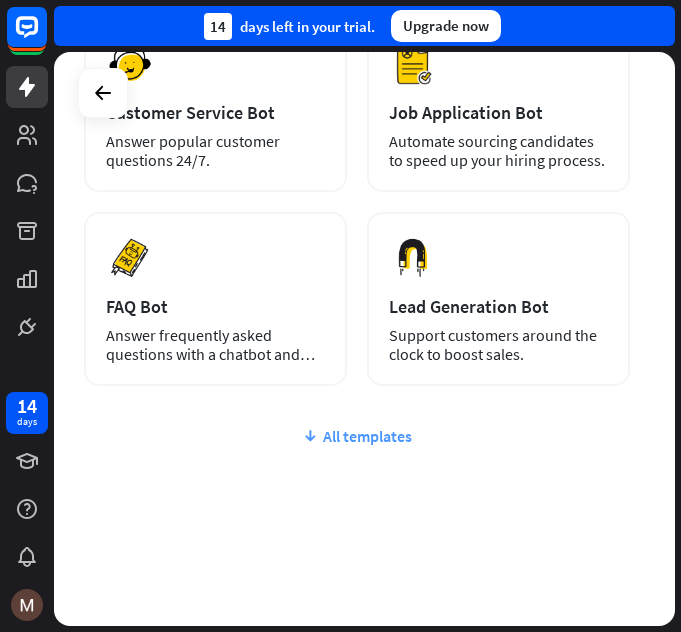 click on "All templates" at bounding box center (357, 436) 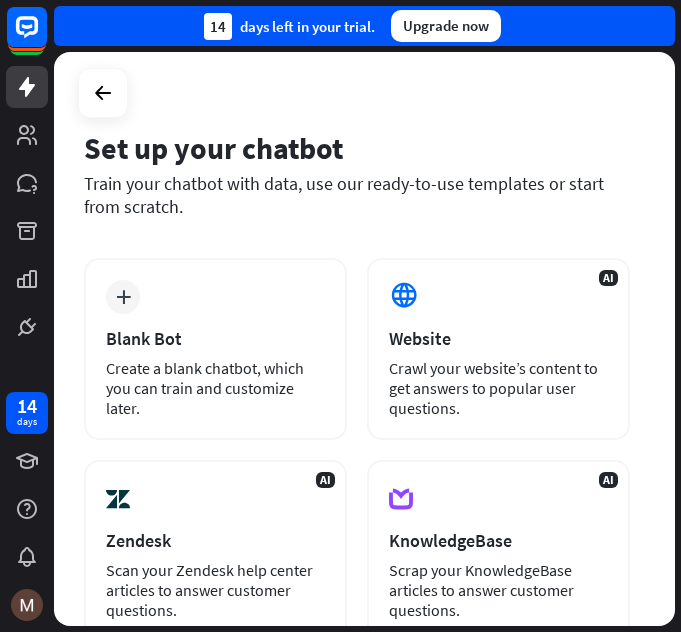 scroll, scrollTop: 0, scrollLeft: 0, axis: both 